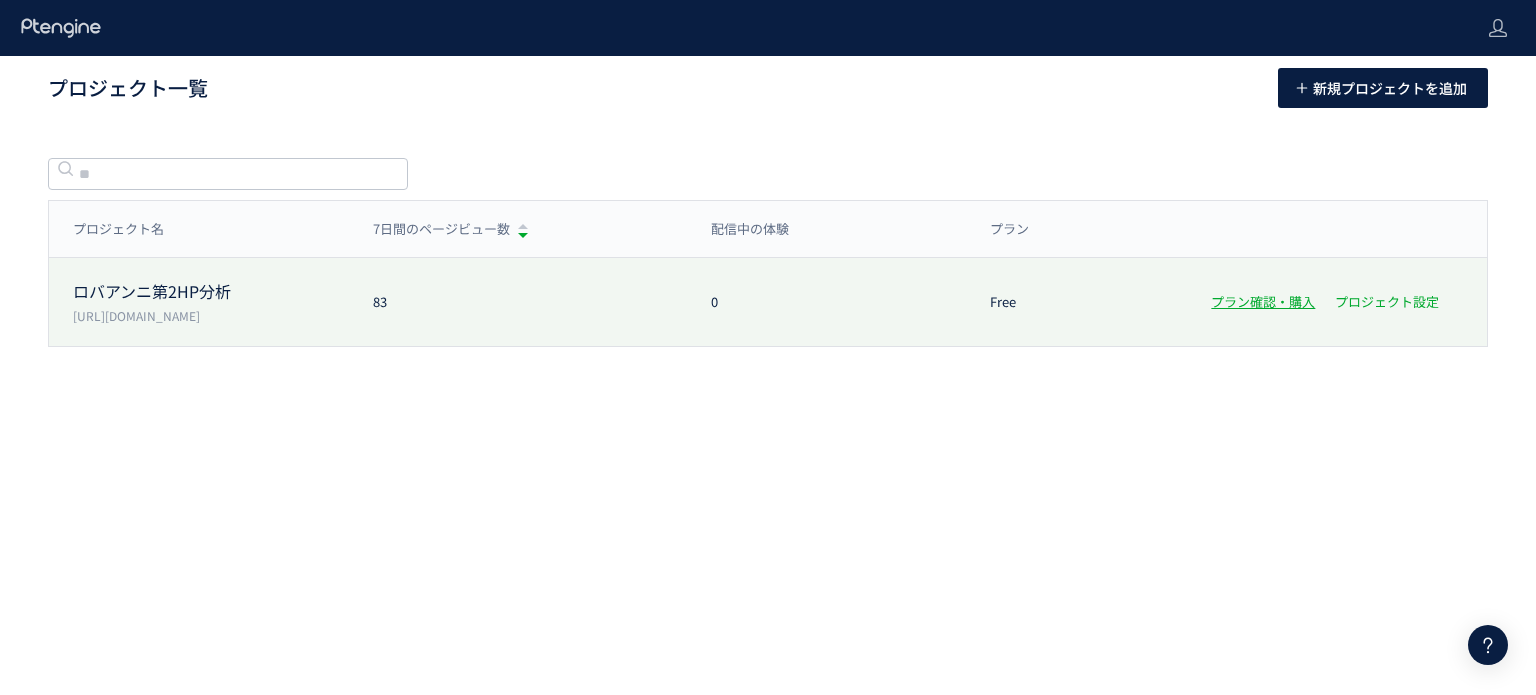 scroll, scrollTop: 0, scrollLeft: 0, axis: both 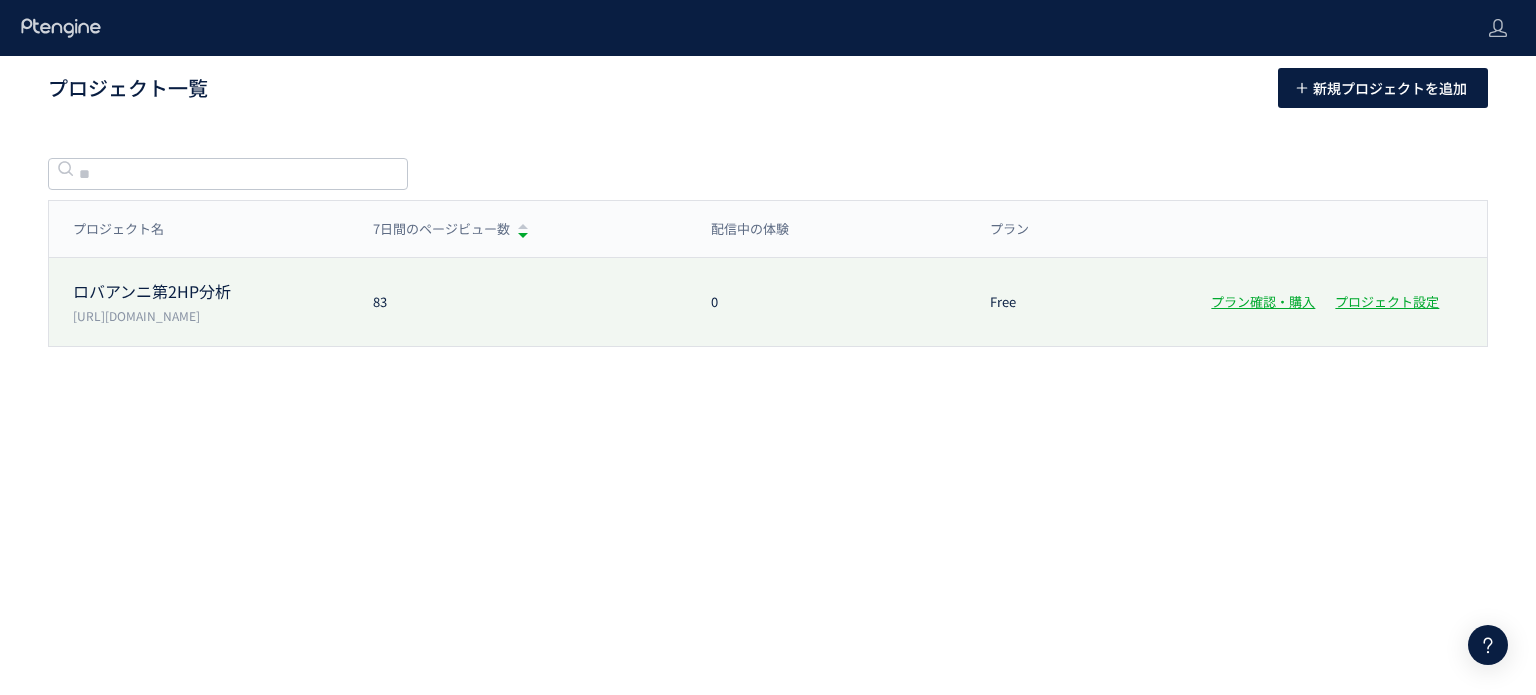 click on "0" 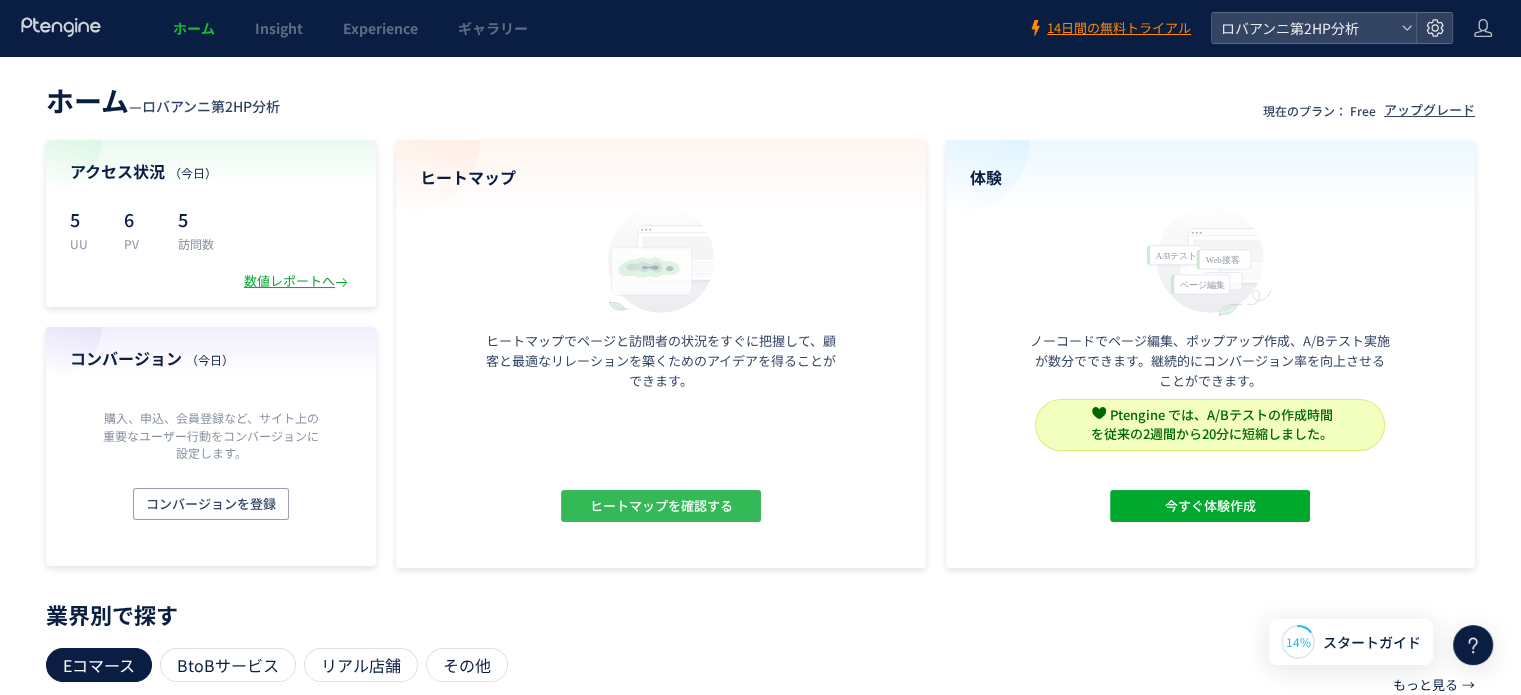 click on "ヒートマップを確認する" at bounding box center [660, 506] 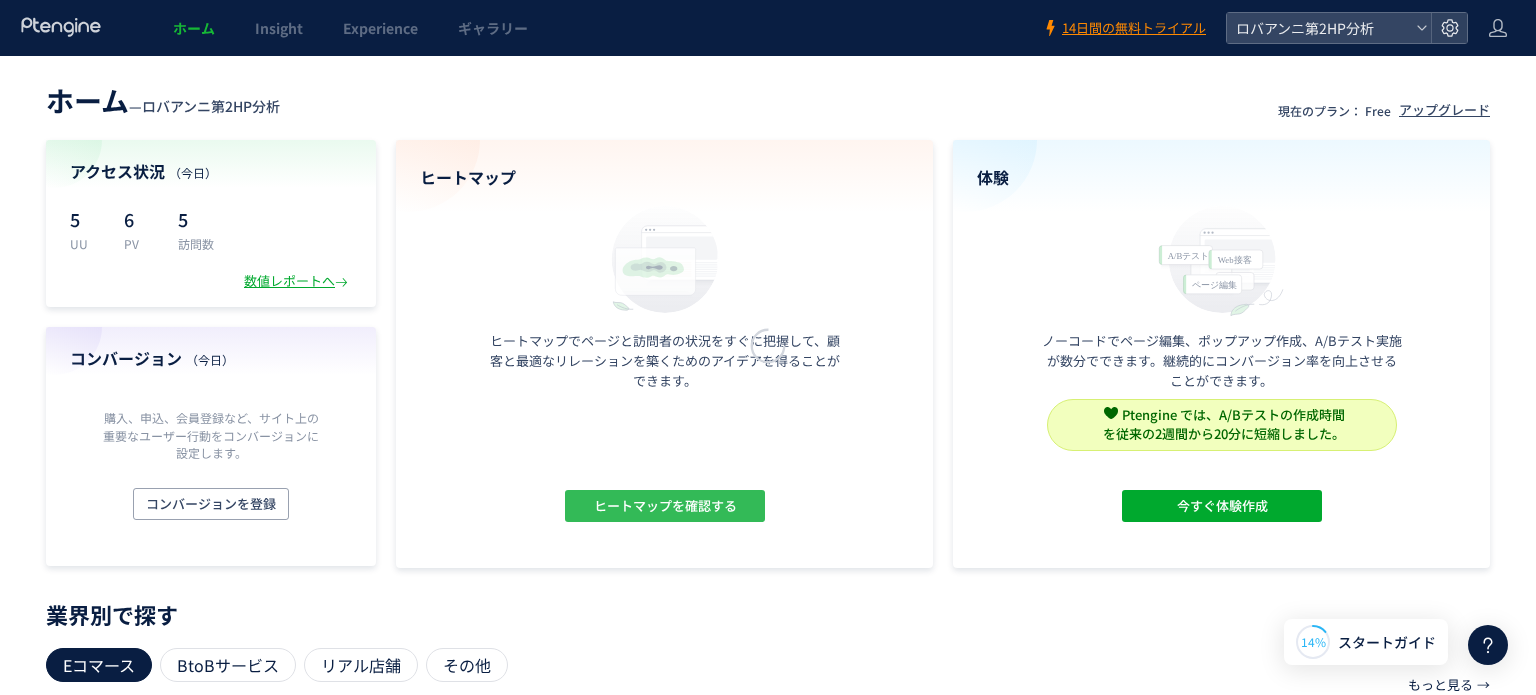scroll, scrollTop: 0, scrollLeft: 0, axis: both 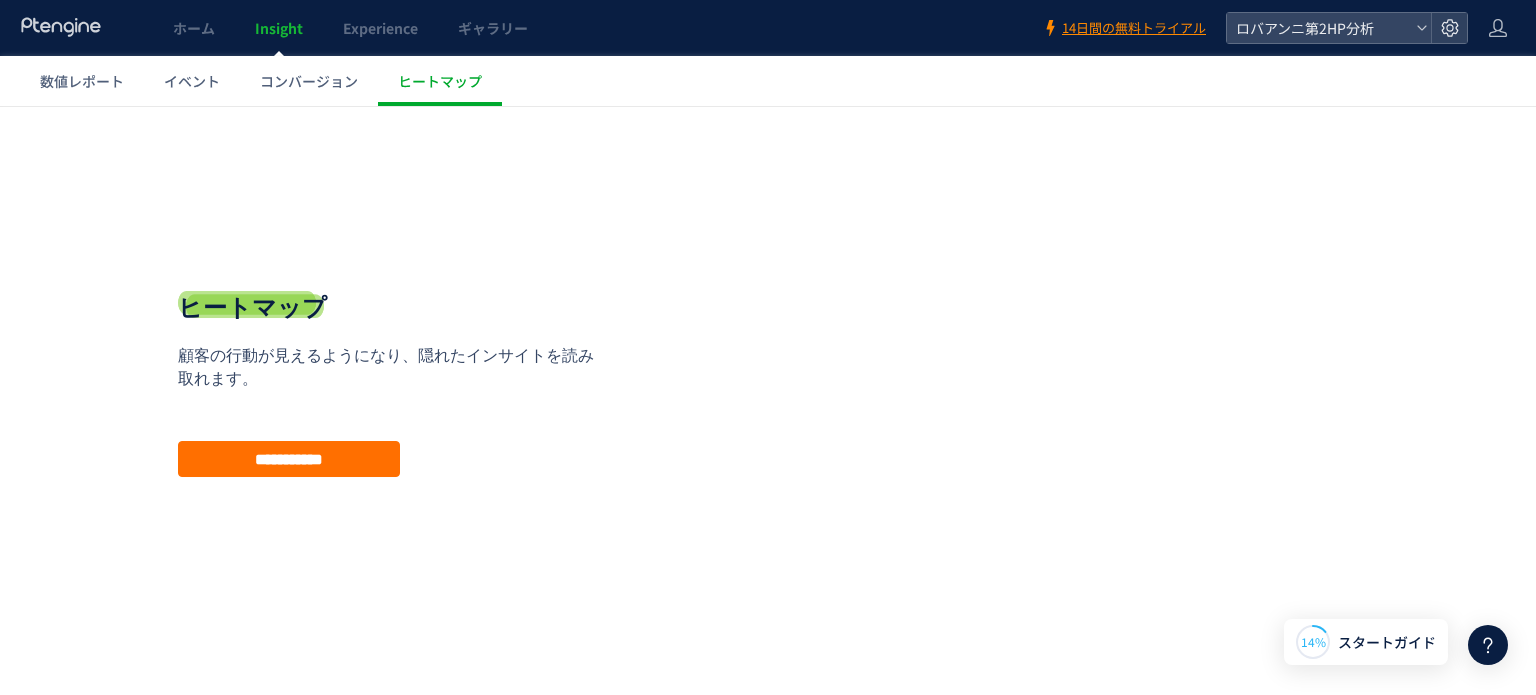 click on "**********" at bounding box center (768, 445) 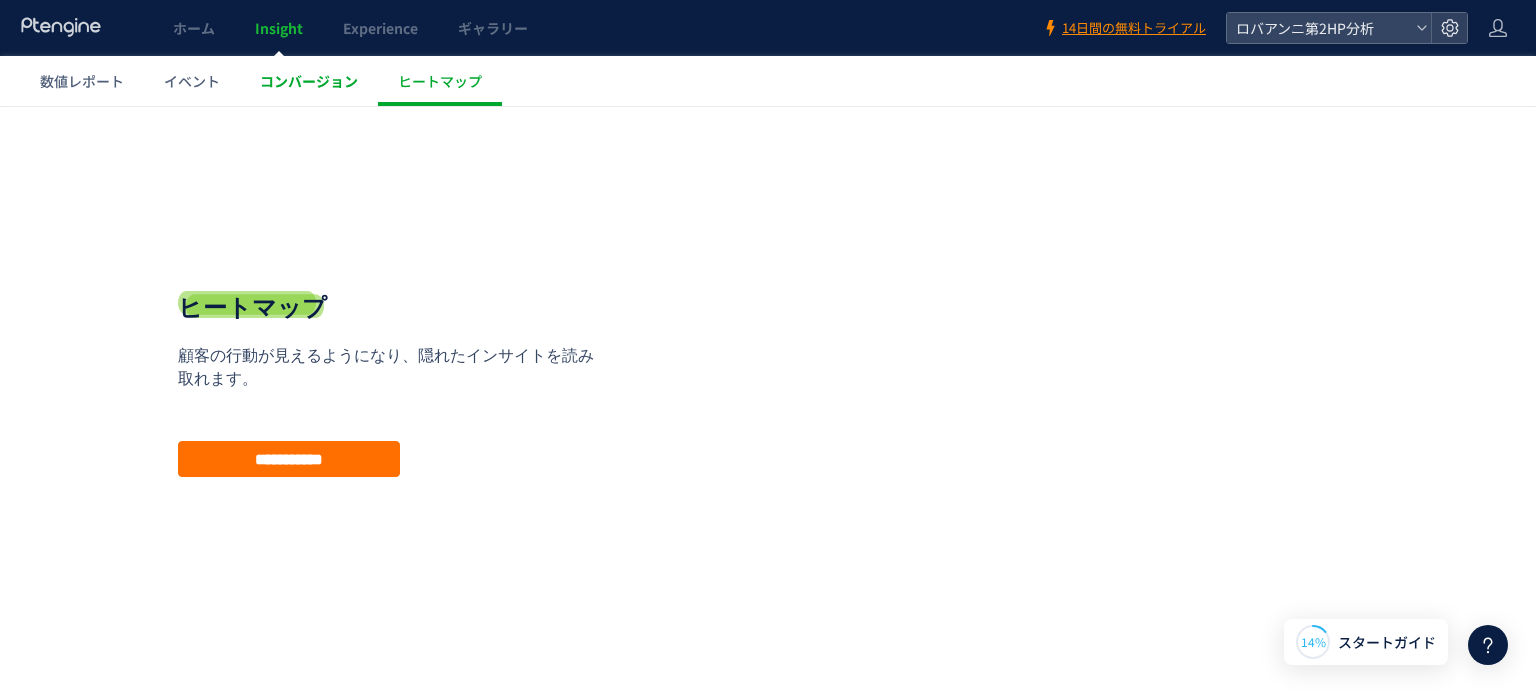 click on "コンバージョン" at bounding box center (309, 81) 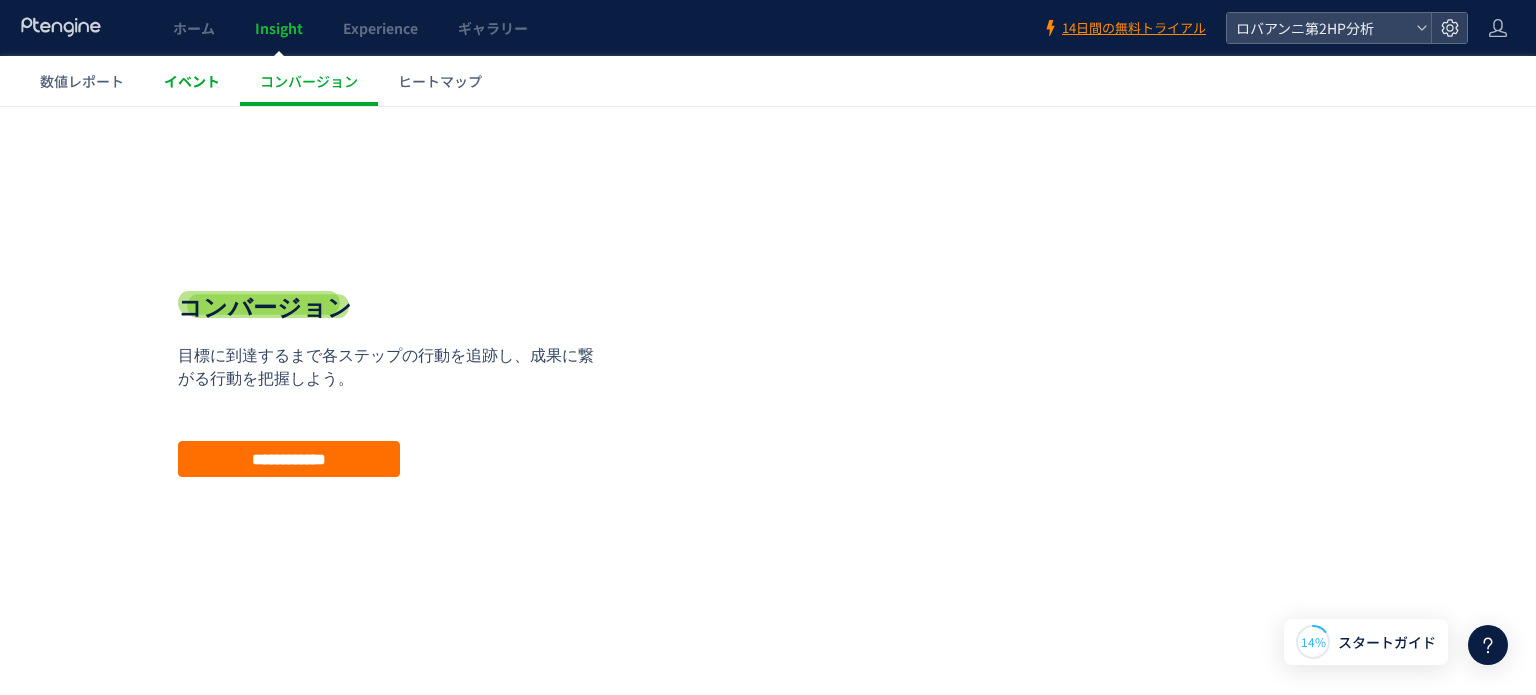 click on "イベント" at bounding box center (192, 81) 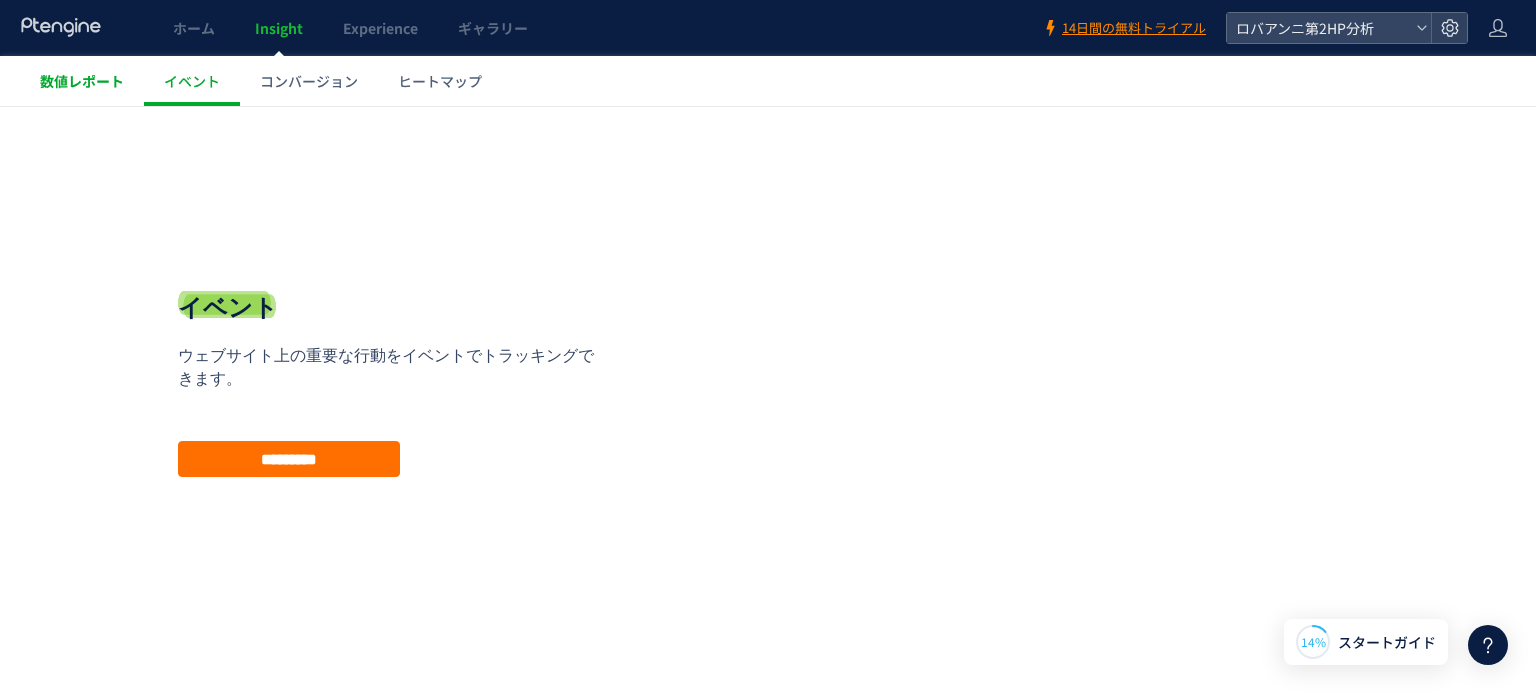 click on "数値レポート" at bounding box center [82, 81] 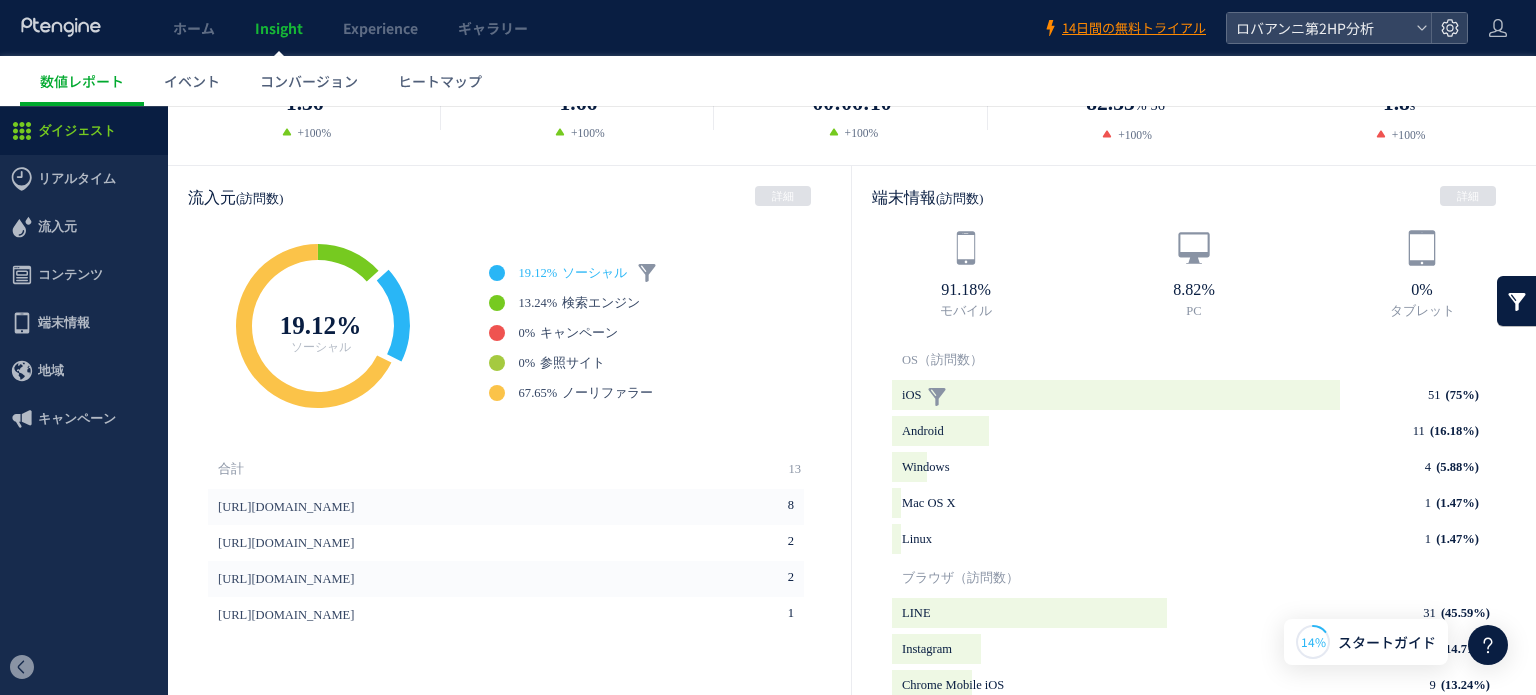 scroll, scrollTop: 500, scrollLeft: 0, axis: vertical 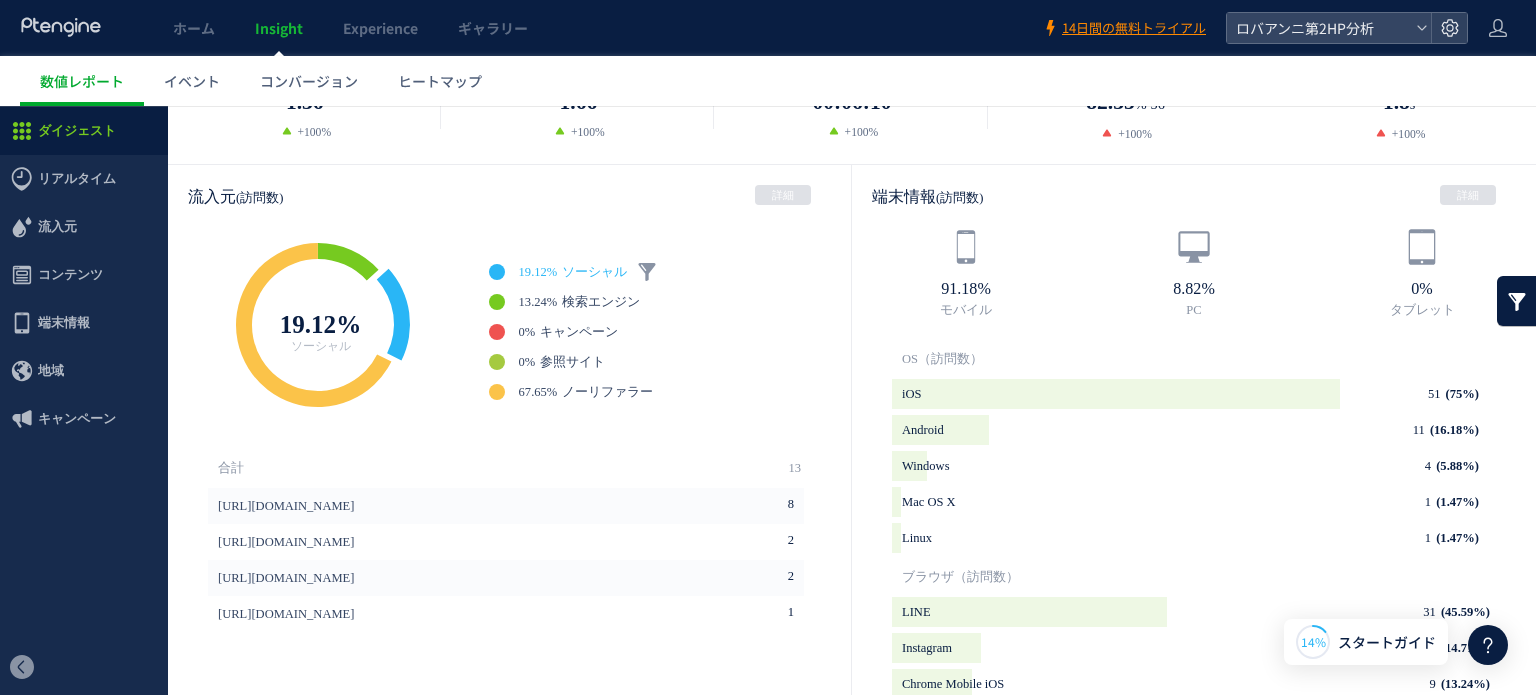 click on "ソーシャル" at bounding box center [594, 272] 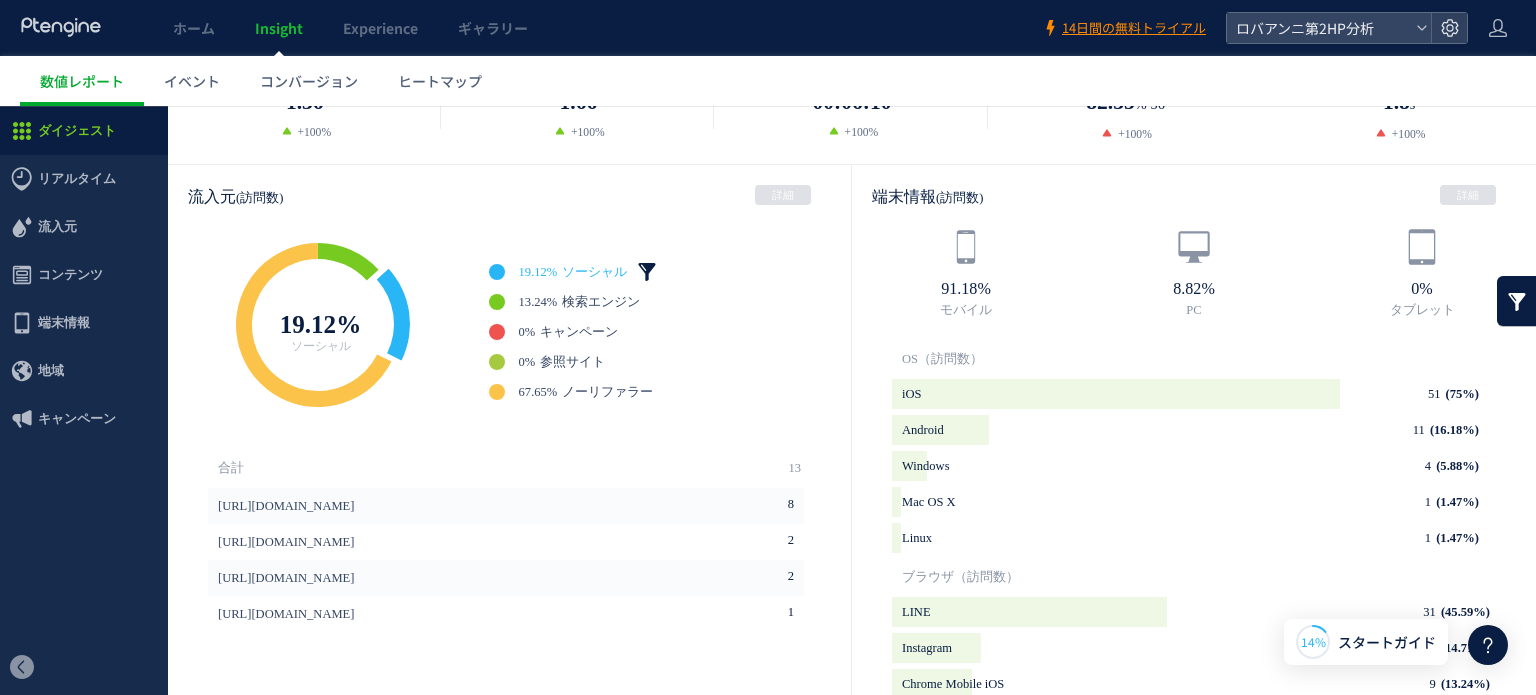 click at bounding box center [647, 272] 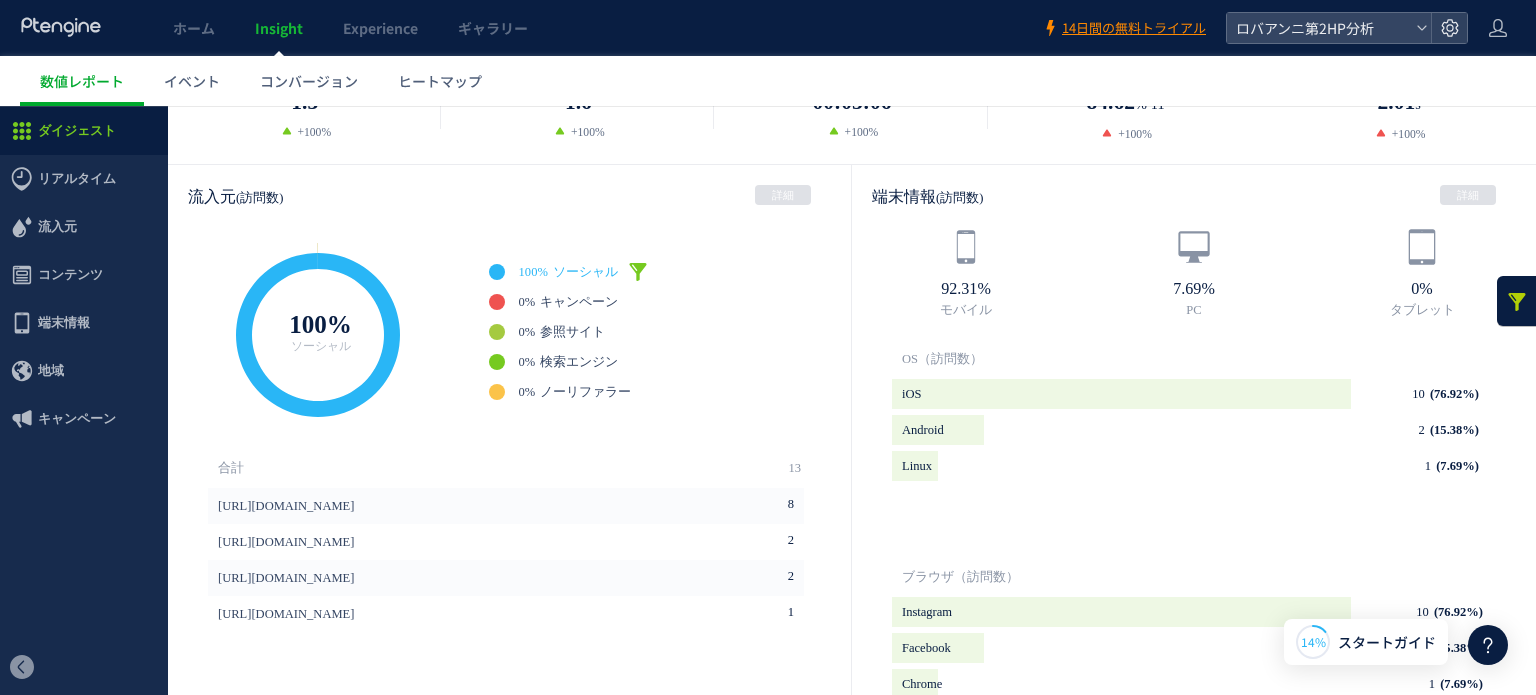 click on "**" at bounding box center [770, 224] 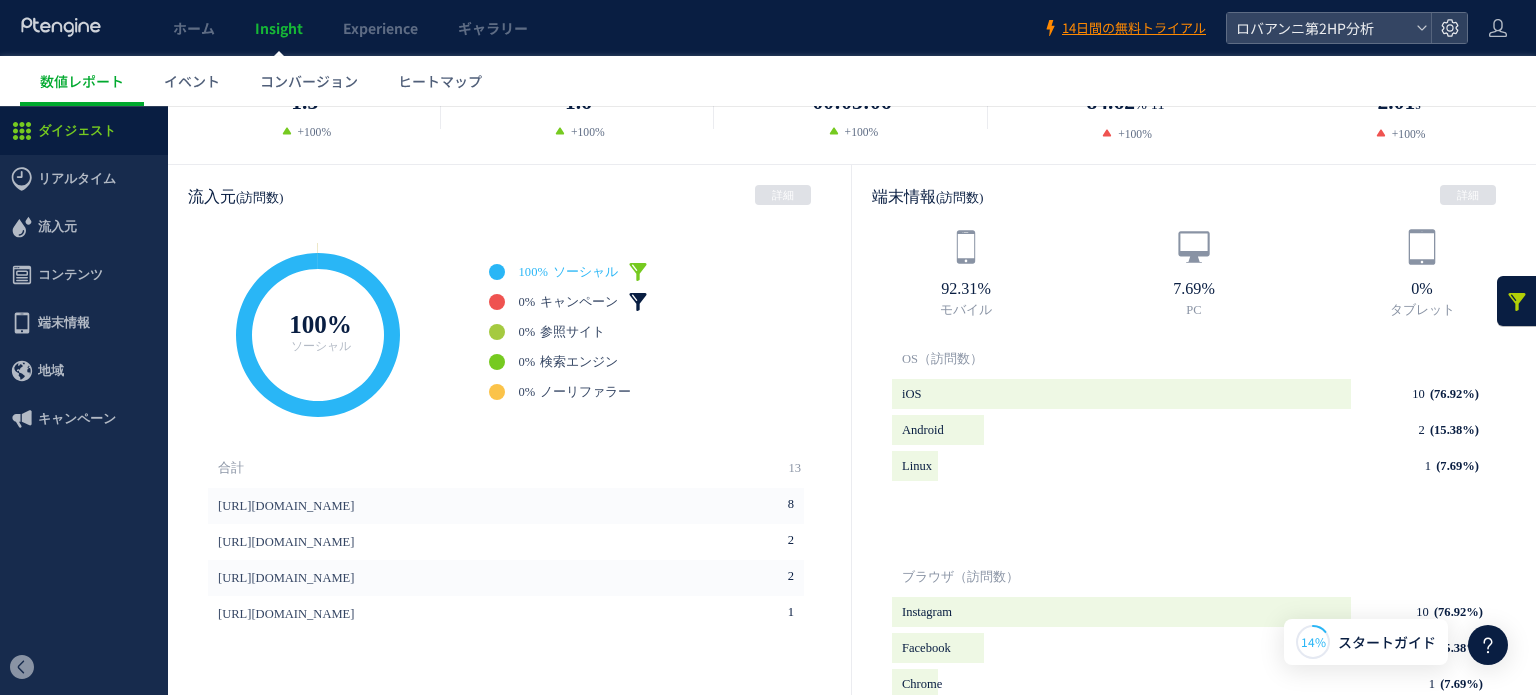 click at bounding box center (638, 302) 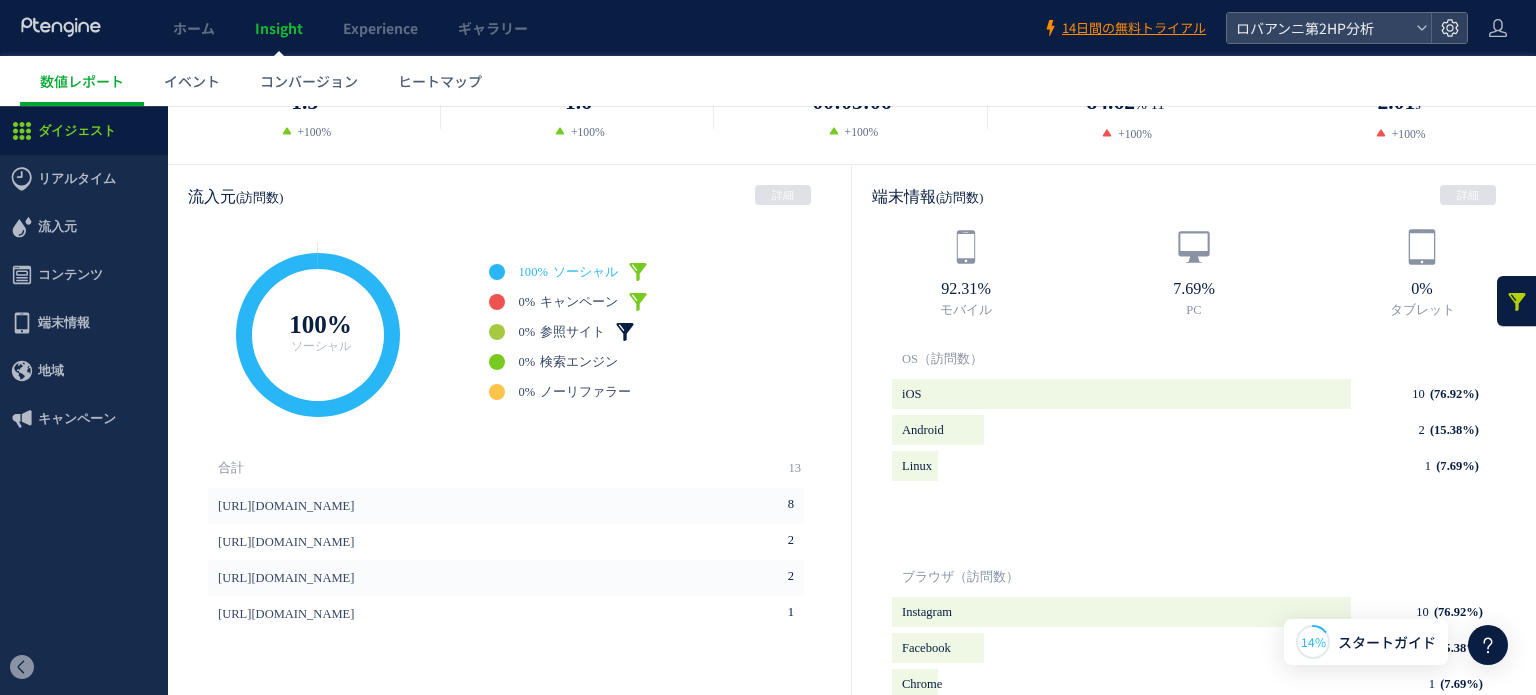 click at bounding box center [625, 332] 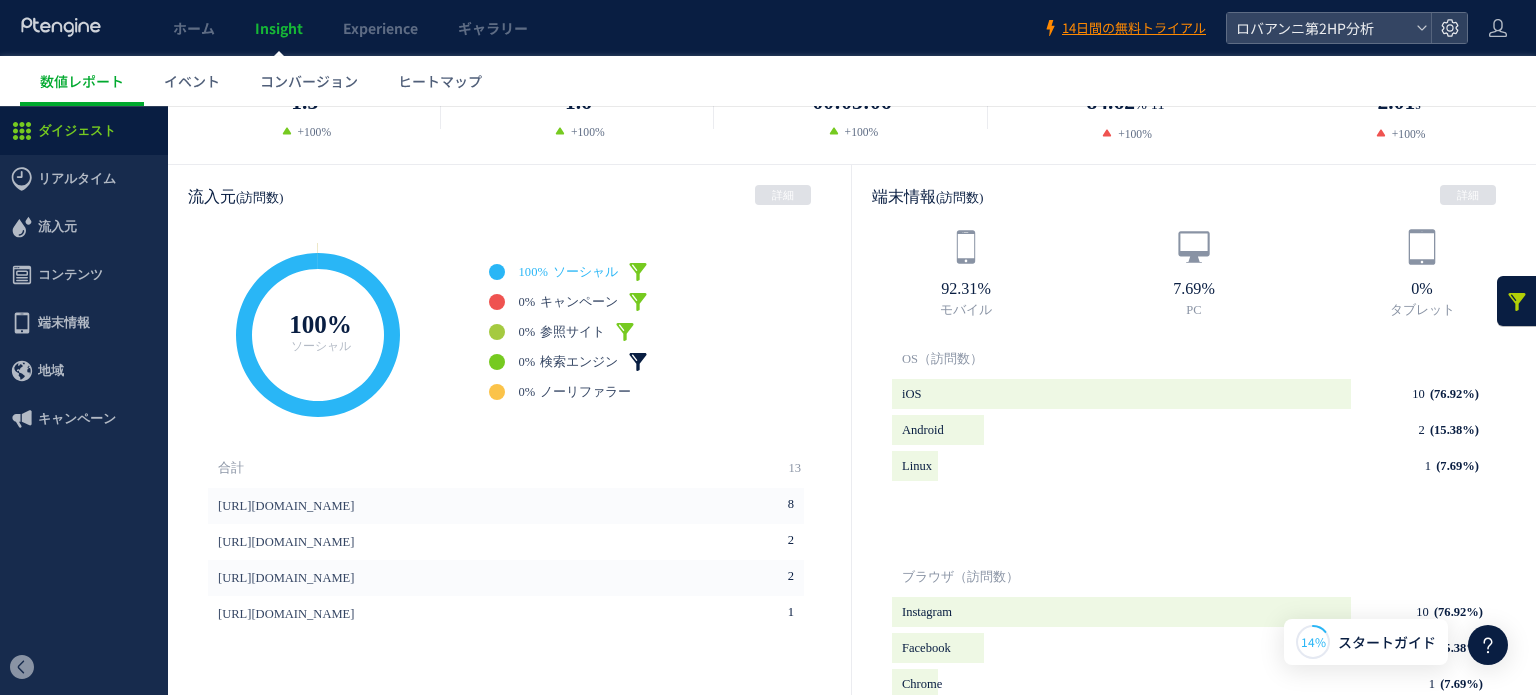 click at bounding box center [638, 362] 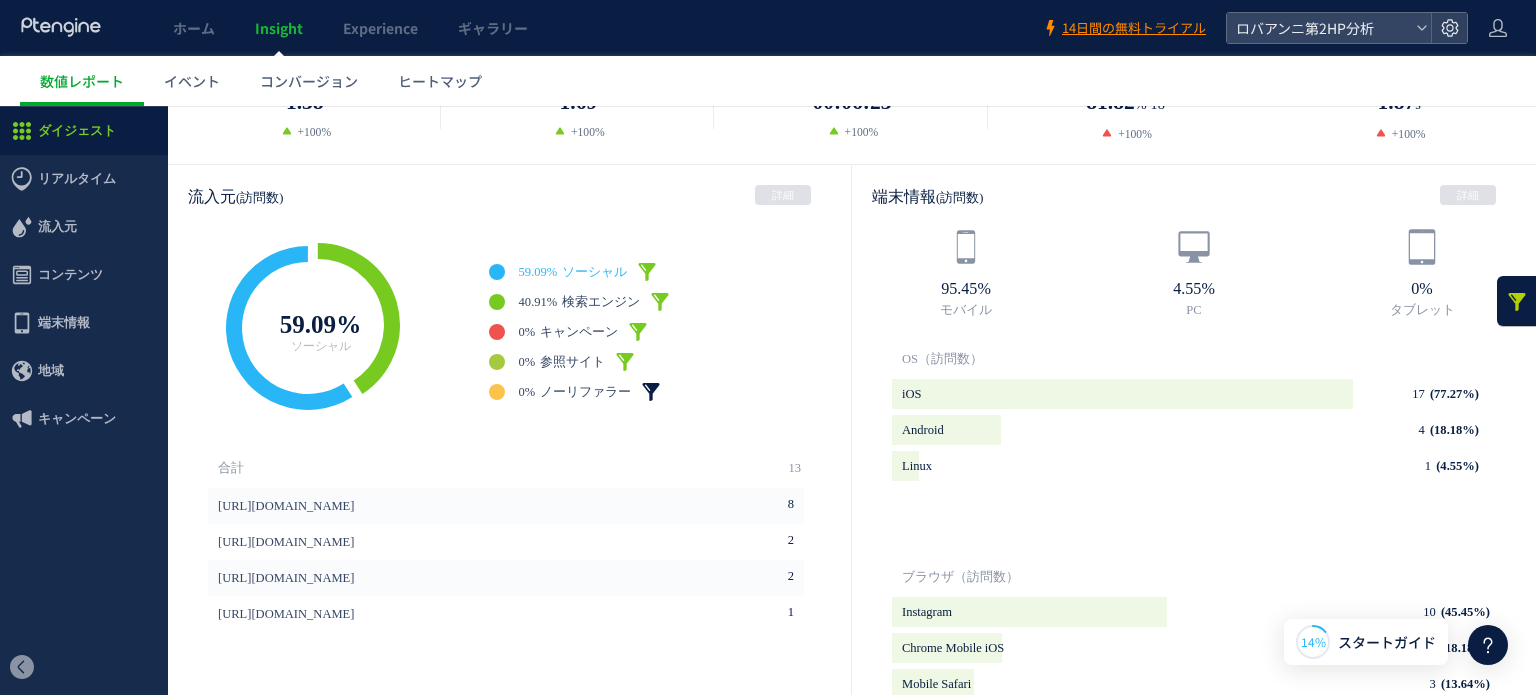 click at bounding box center [651, 392] 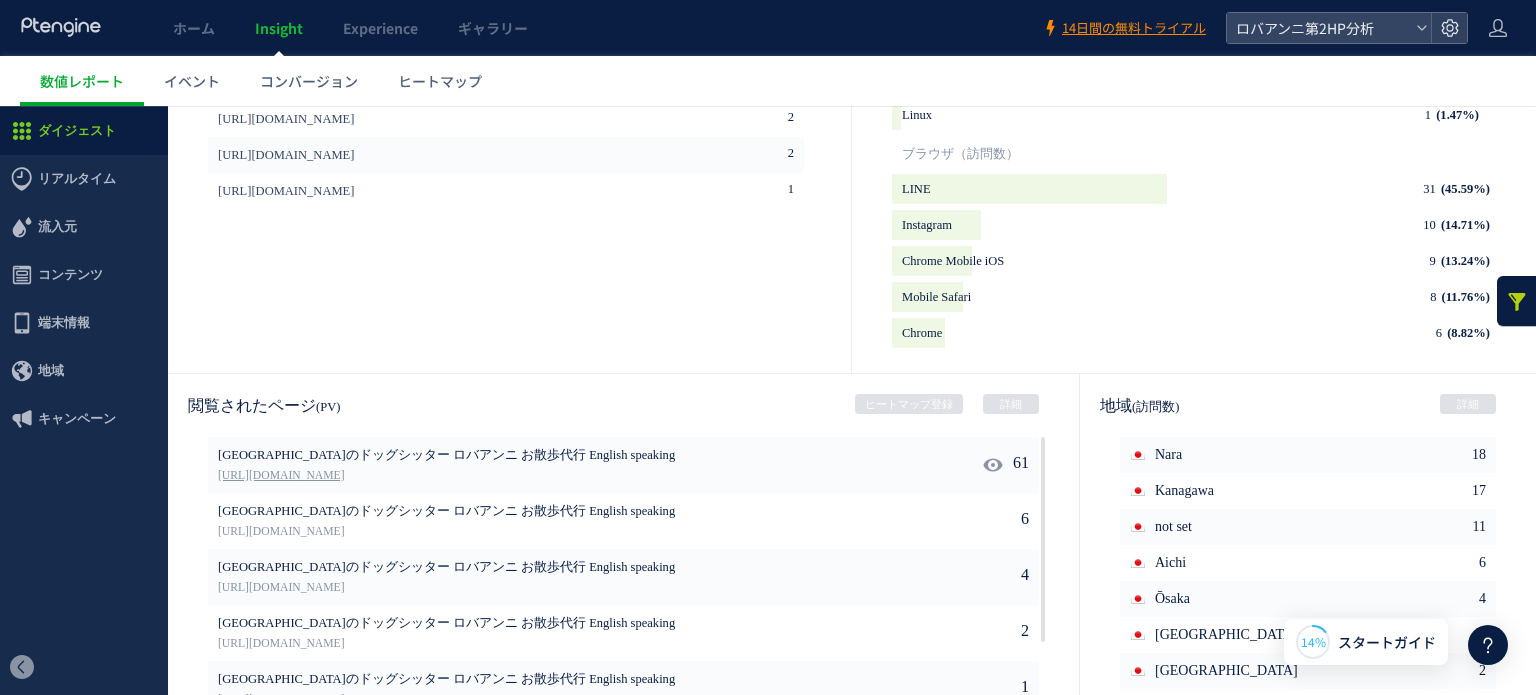 scroll, scrollTop: 900, scrollLeft: 0, axis: vertical 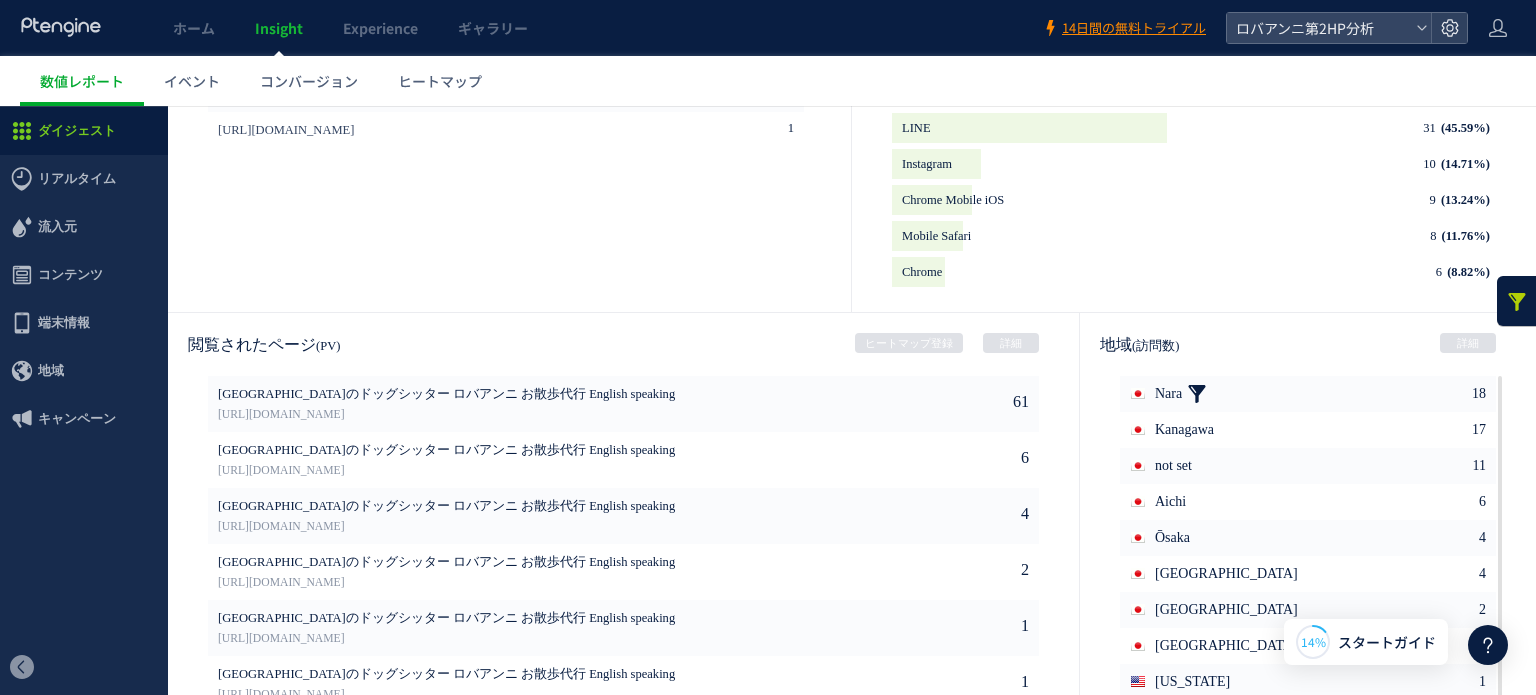 click at bounding box center (1197, 394) 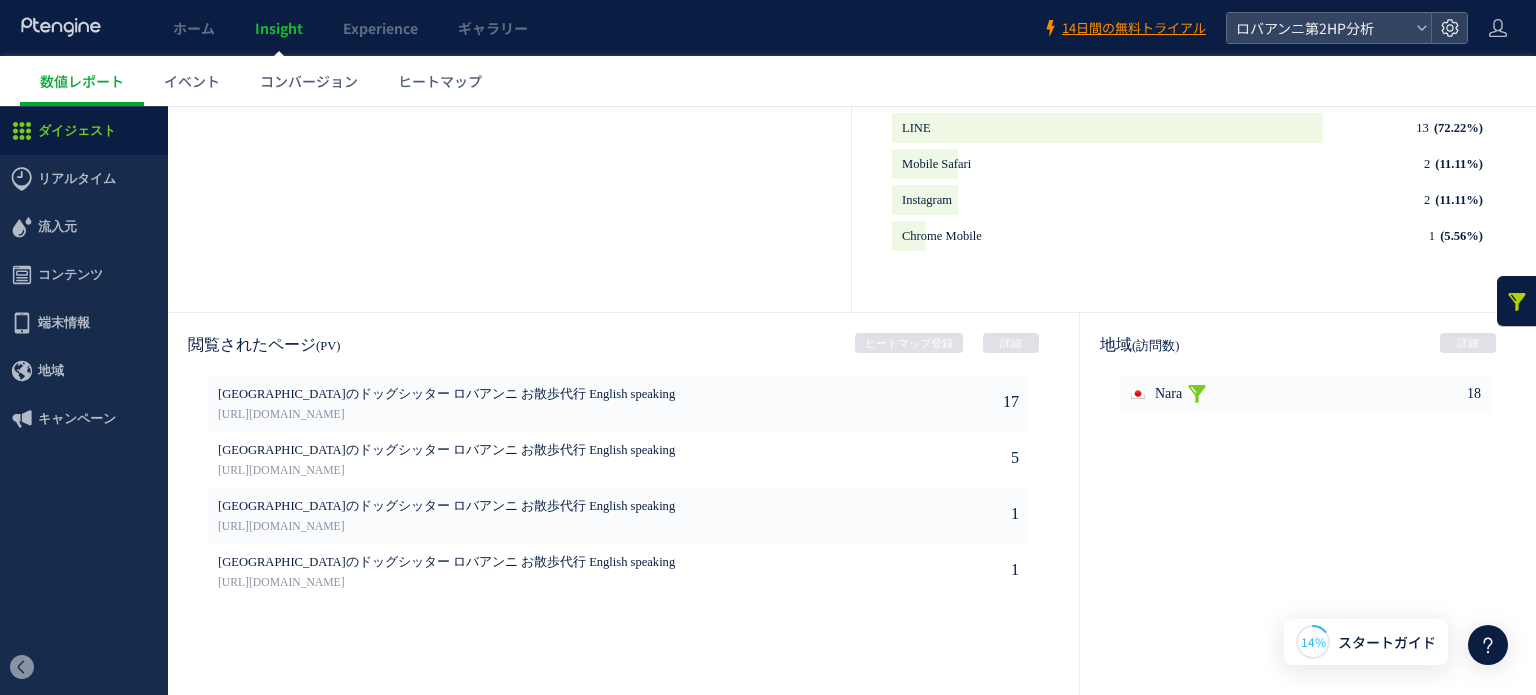 click at bounding box center [1197, 394] 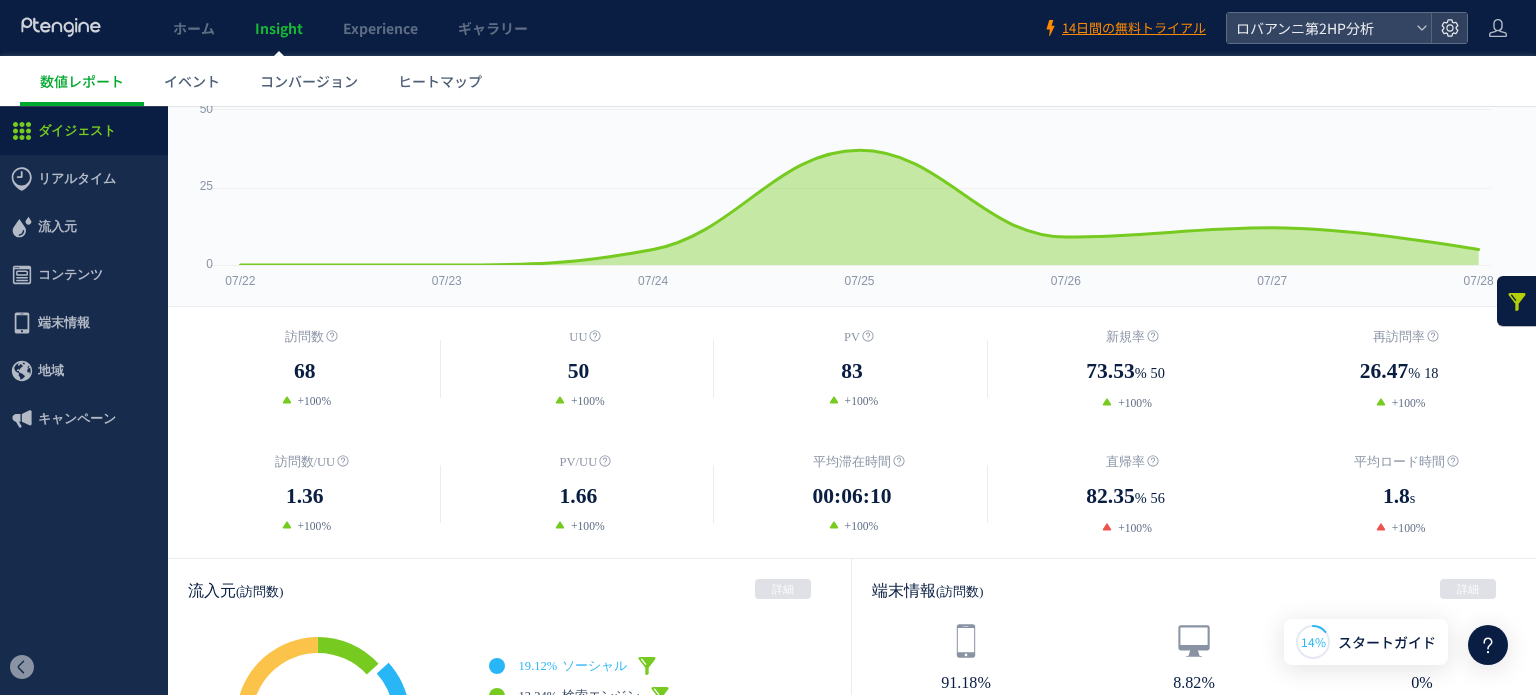 scroll, scrollTop: 0, scrollLeft: 0, axis: both 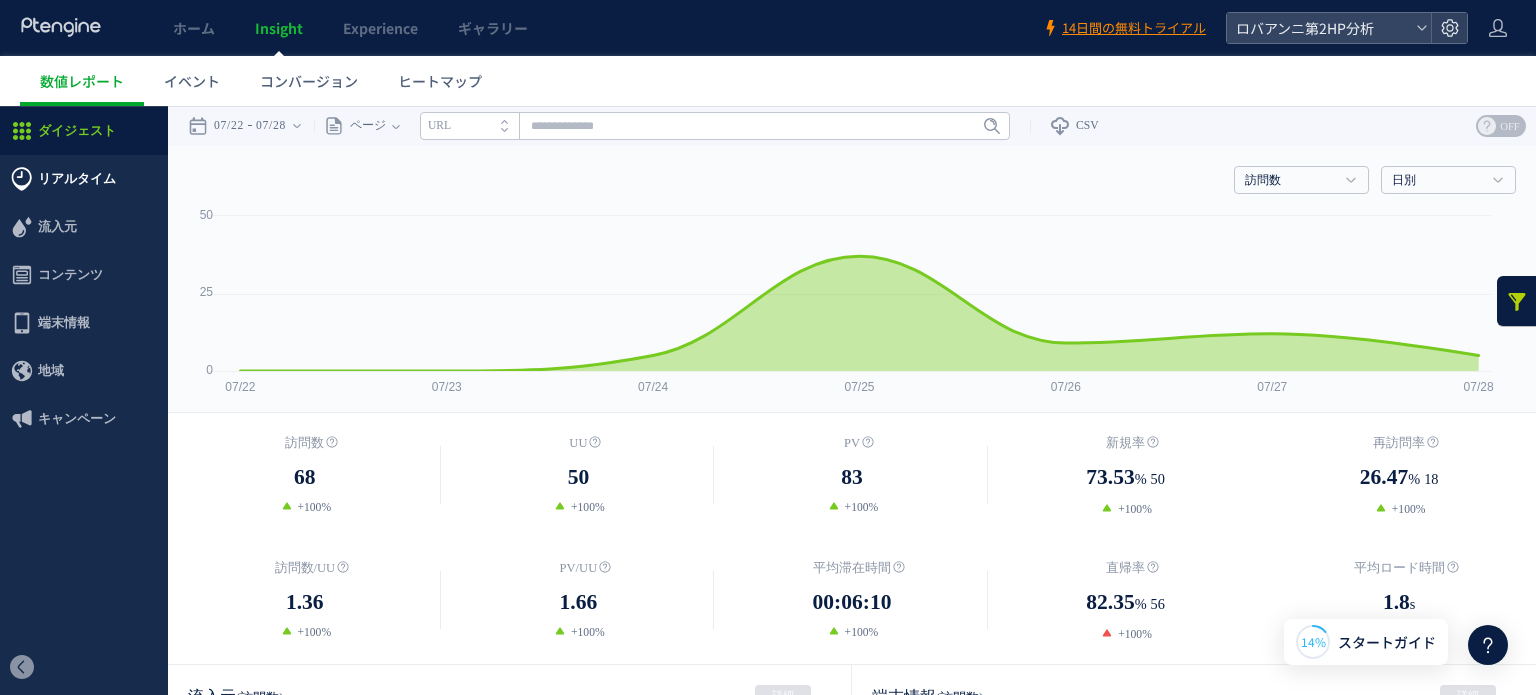 click on "リアルタイム" at bounding box center [77, 179] 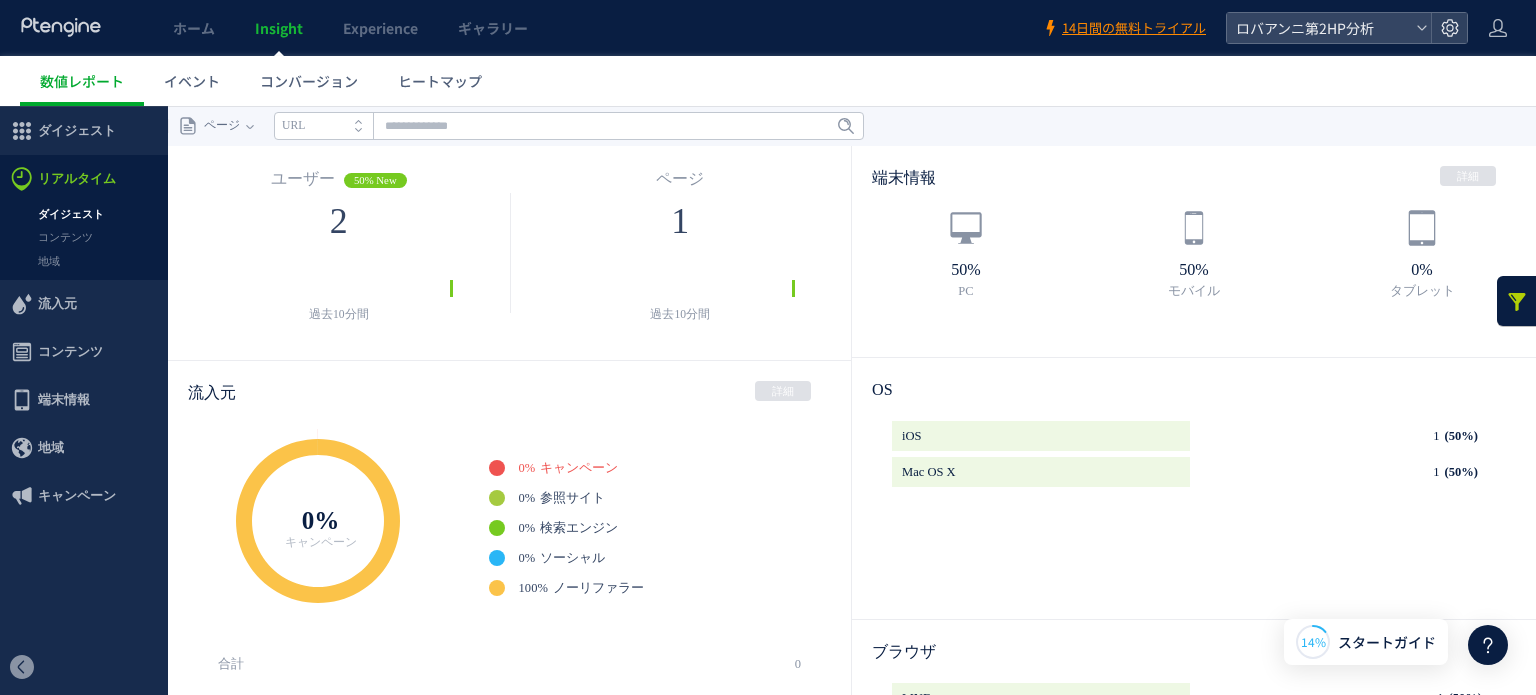 click on "ダイジェスト" at bounding box center (84, 214) 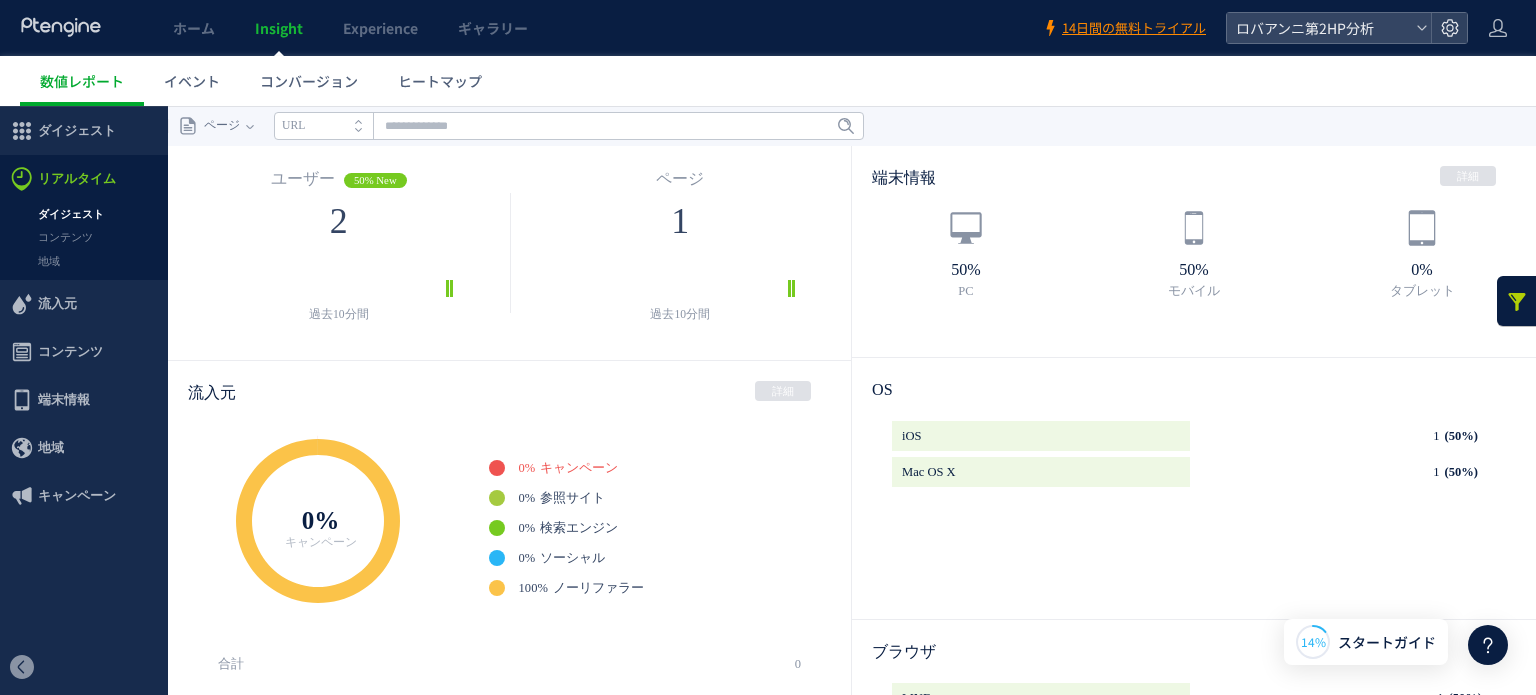 click on "リアルタイム" at bounding box center [77, 179] 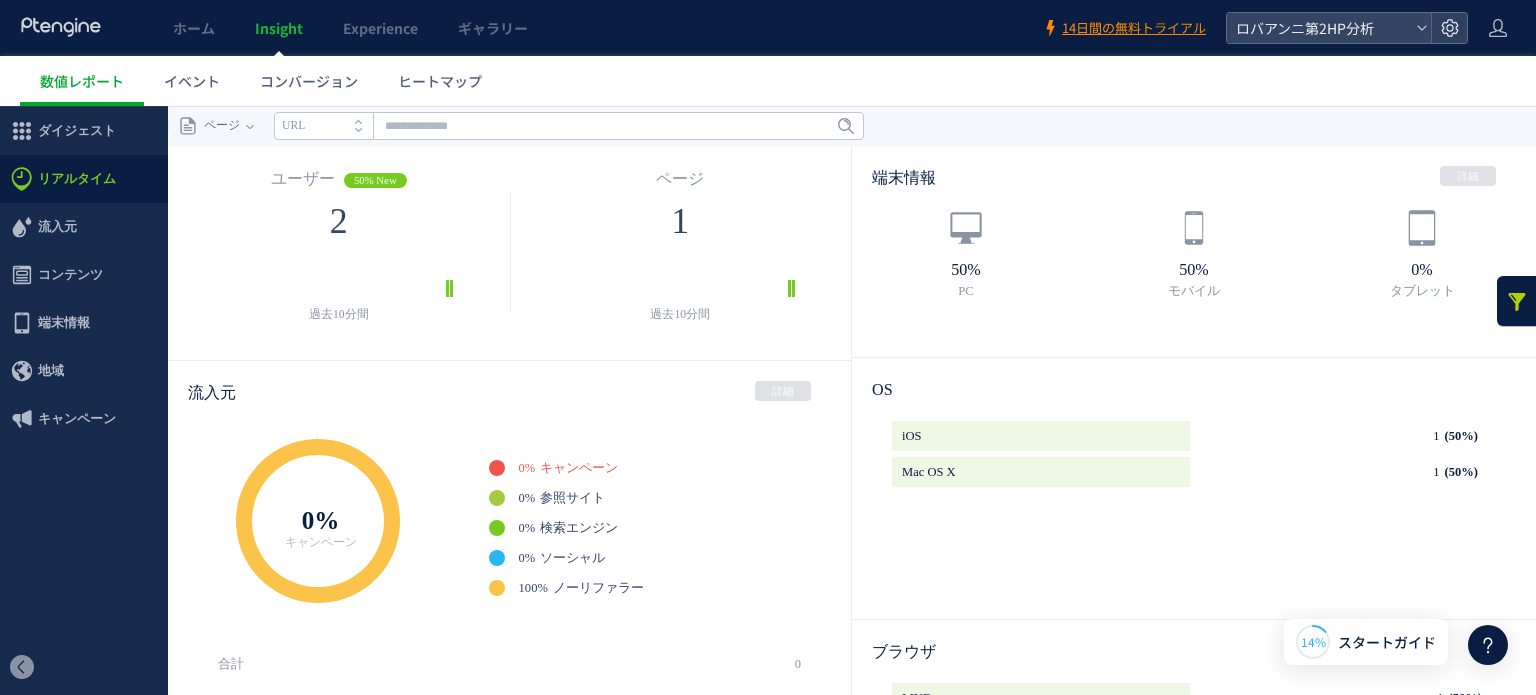 click on "リアルタイム" at bounding box center [77, 179] 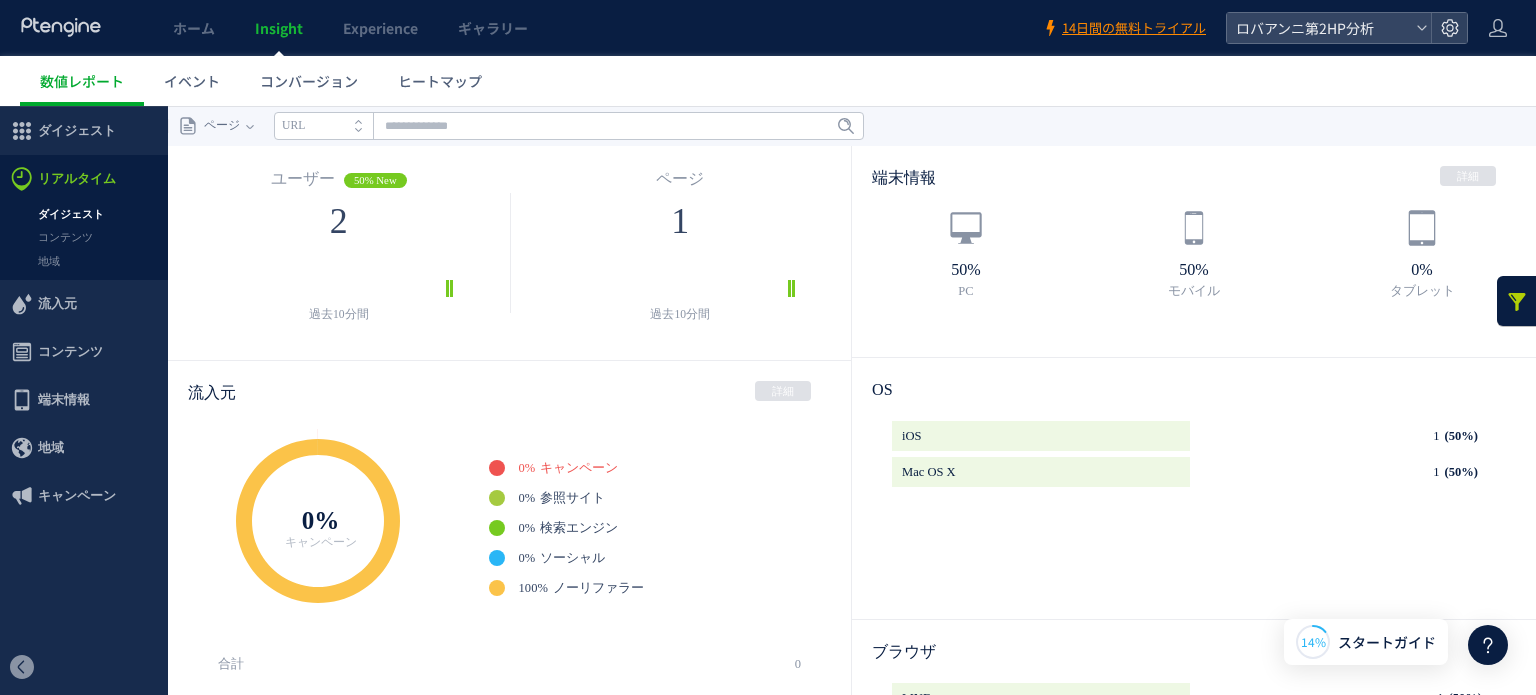 click on "ダイジェスト" at bounding box center (84, 214) 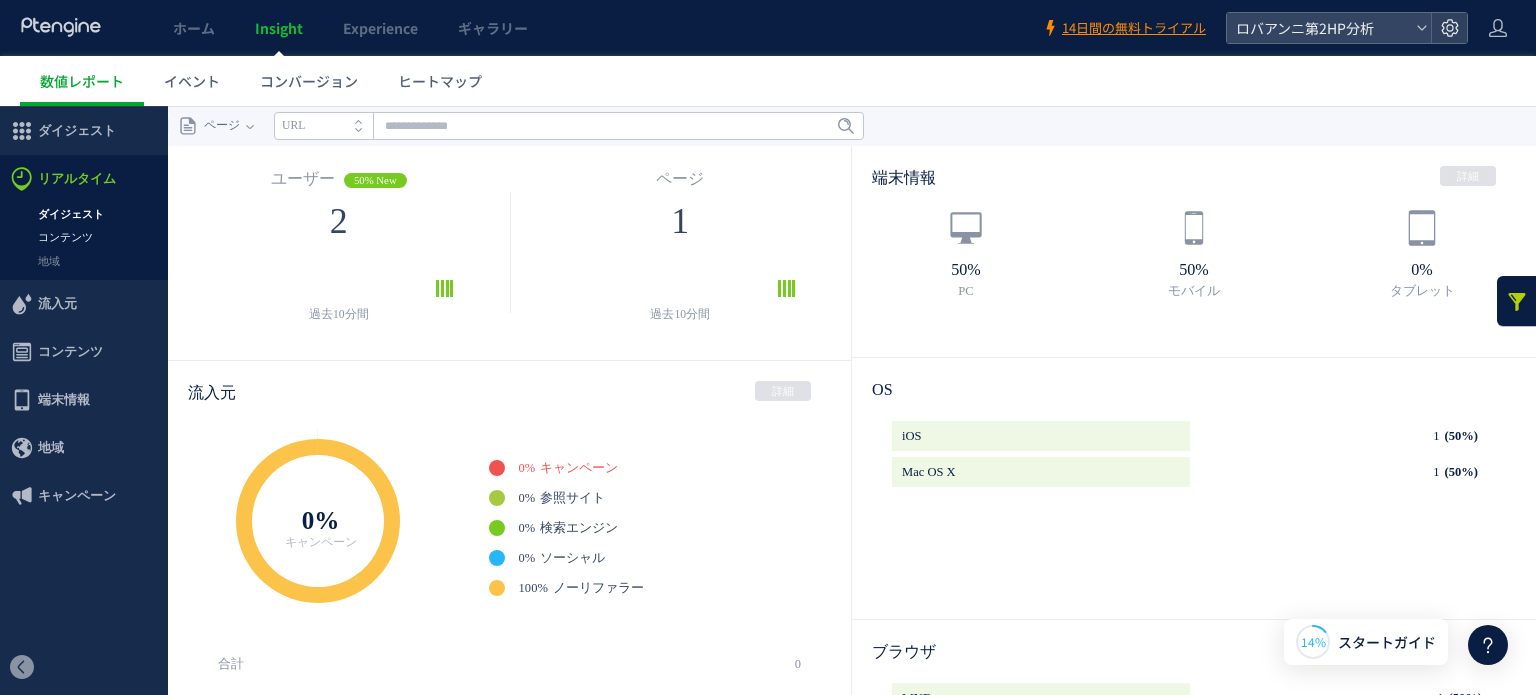 click on "コンテンツ" at bounding box center (84, 237) 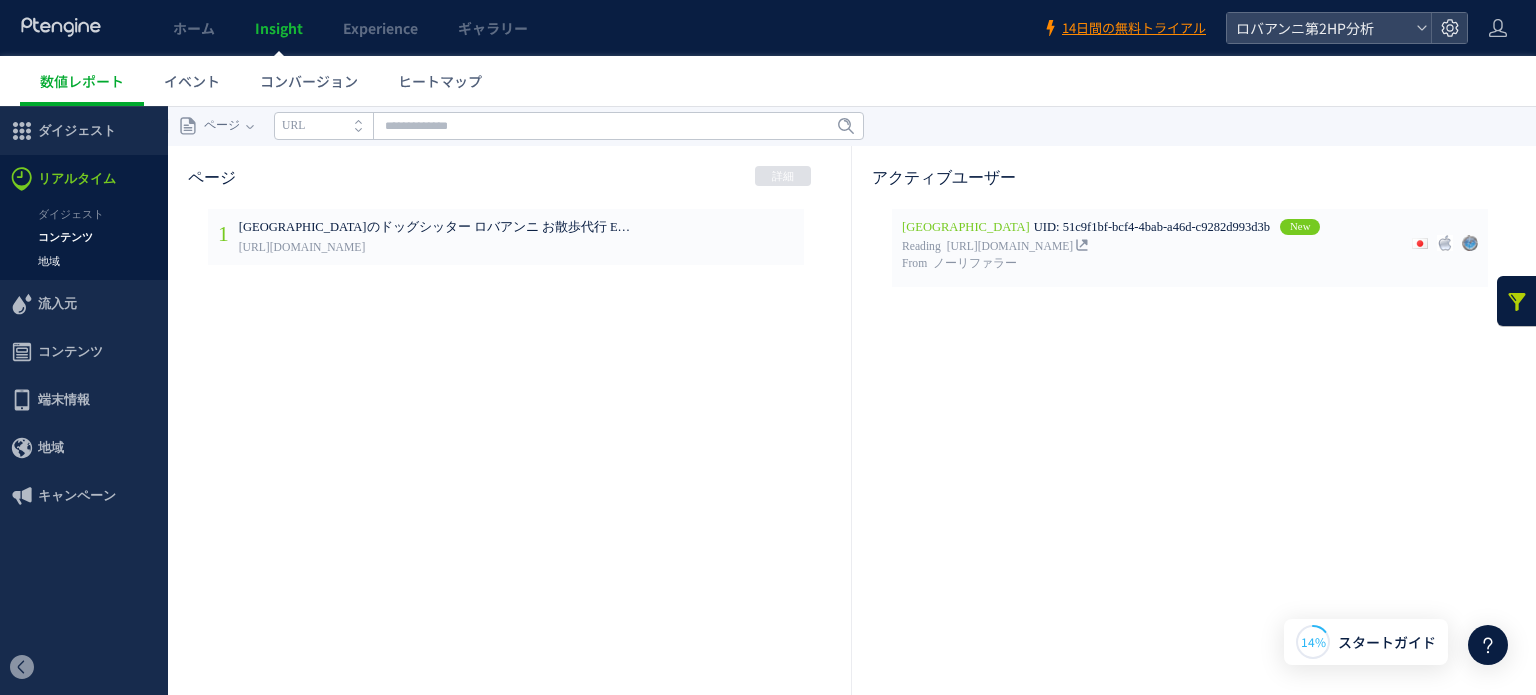 click on "地域" at bounding box center [84, 261] 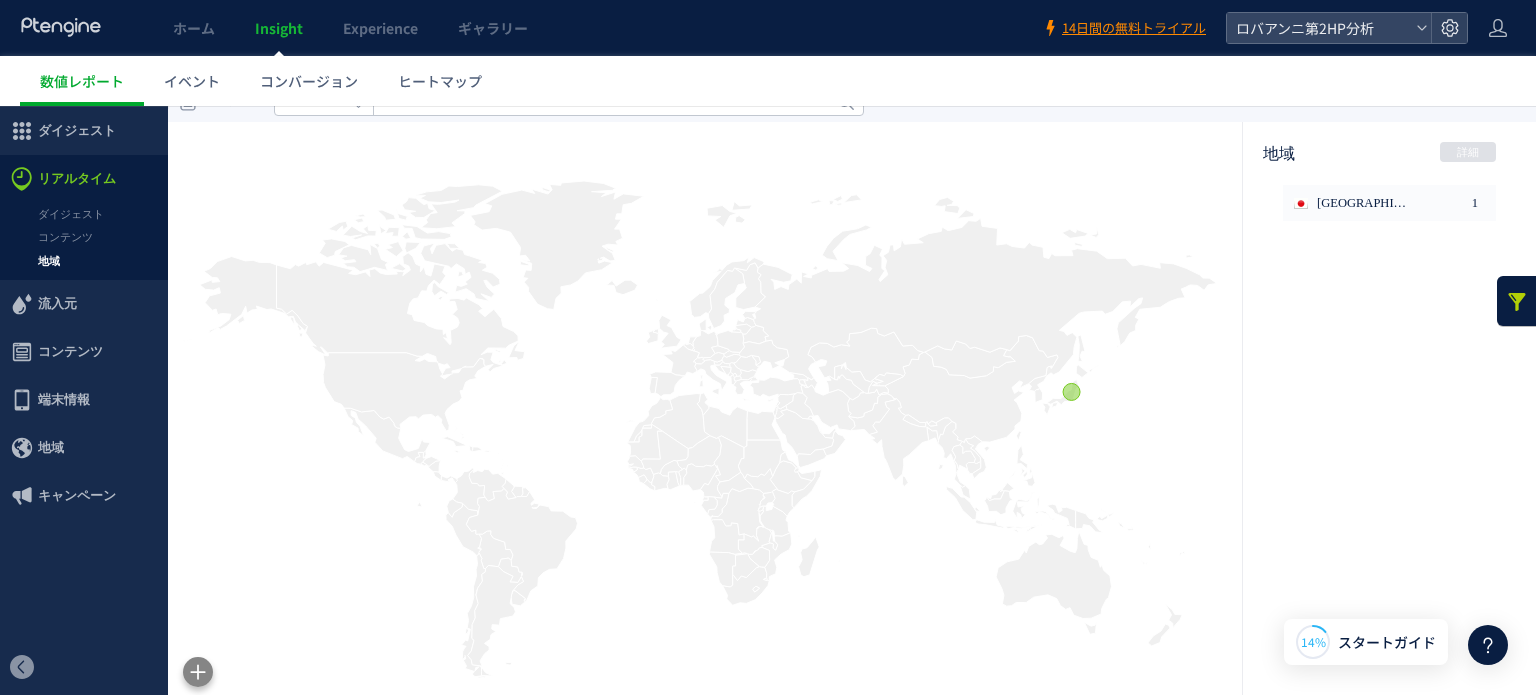 scroll, scrollTop: 0, scrollLeft: 0, axis: both 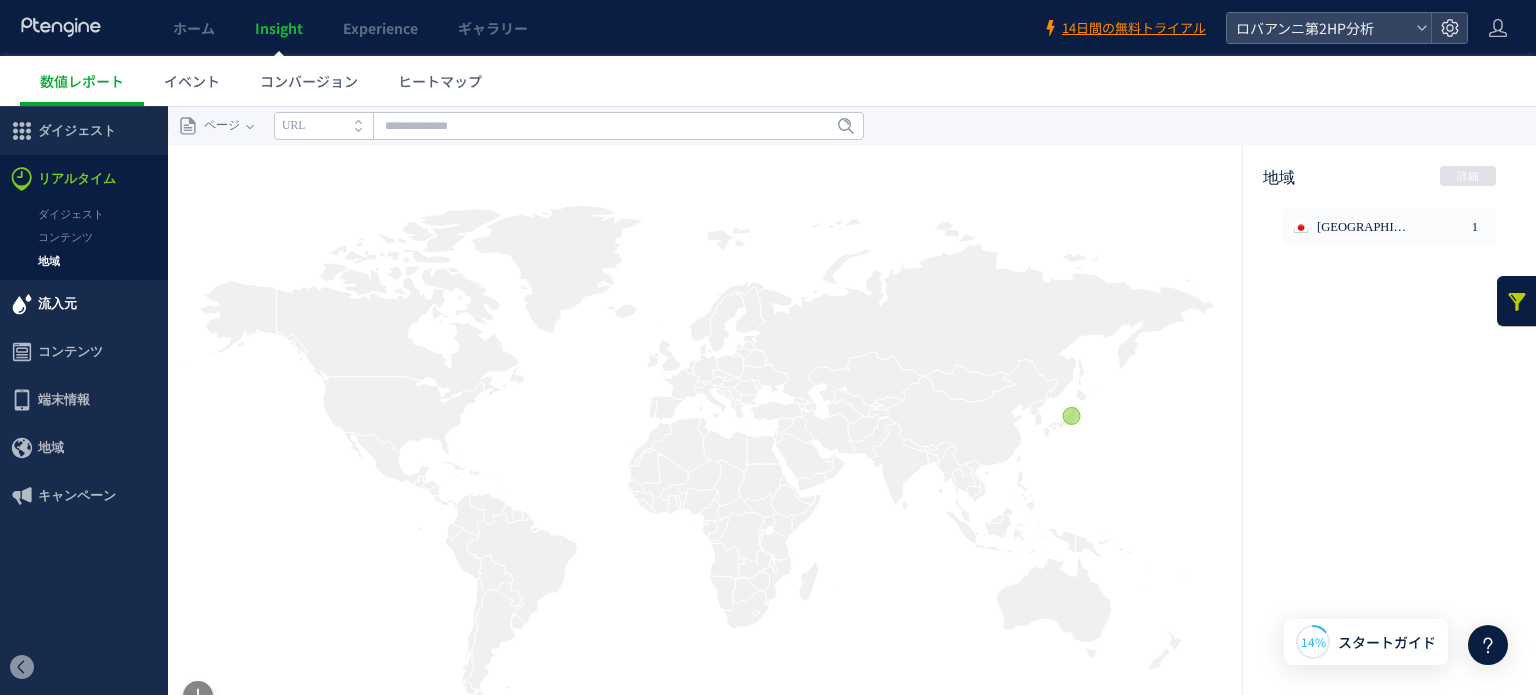 click on "流入元" at bounding box center (84, 304) 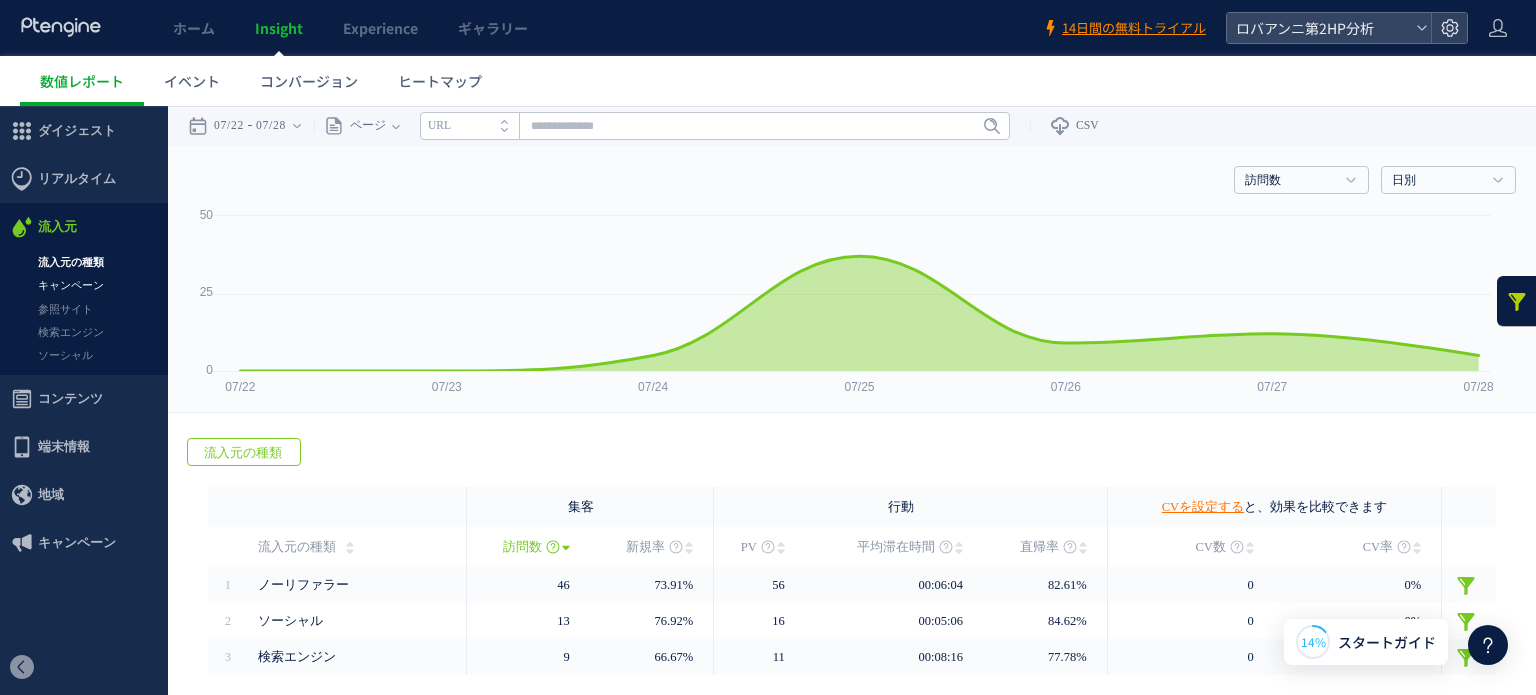click on "キャンペーン" at bounding box center [84, 285] 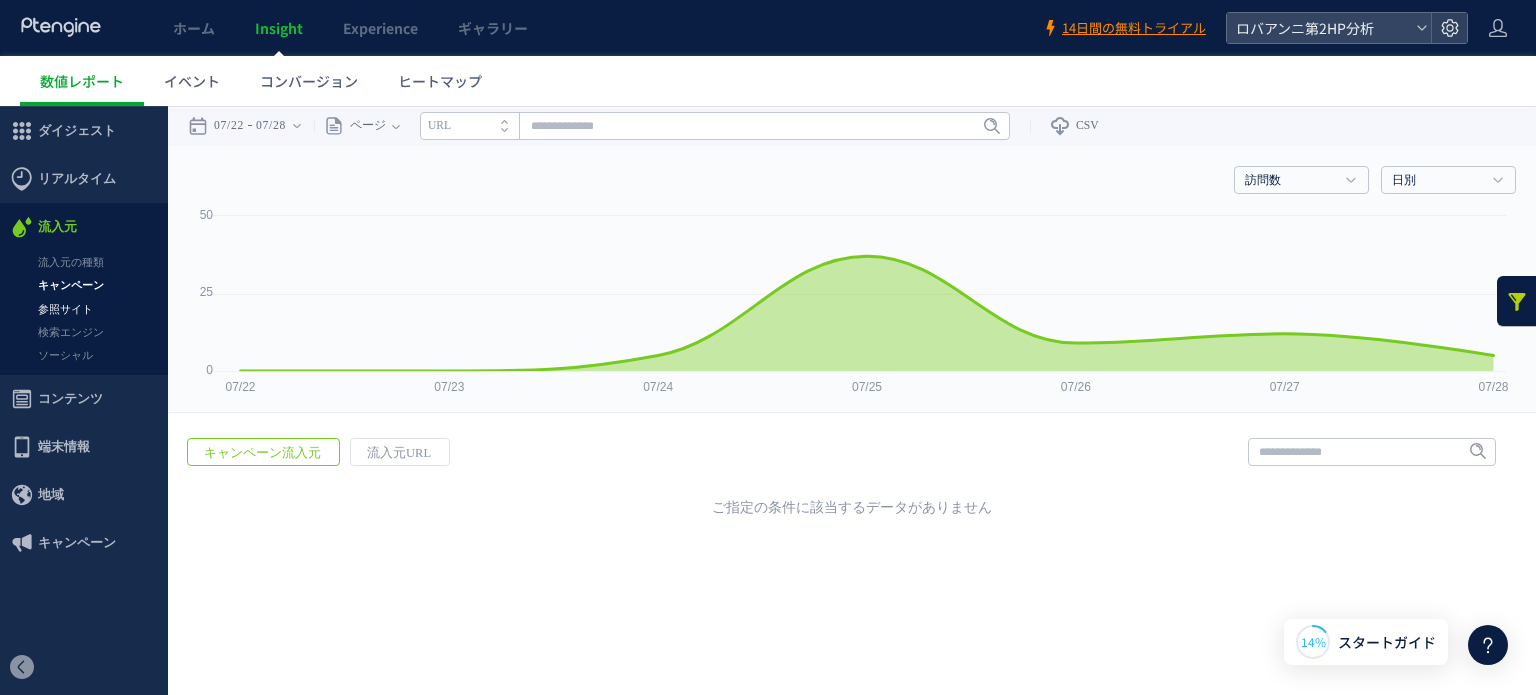 click on "参照サイト" at bounding box center (84, 309) 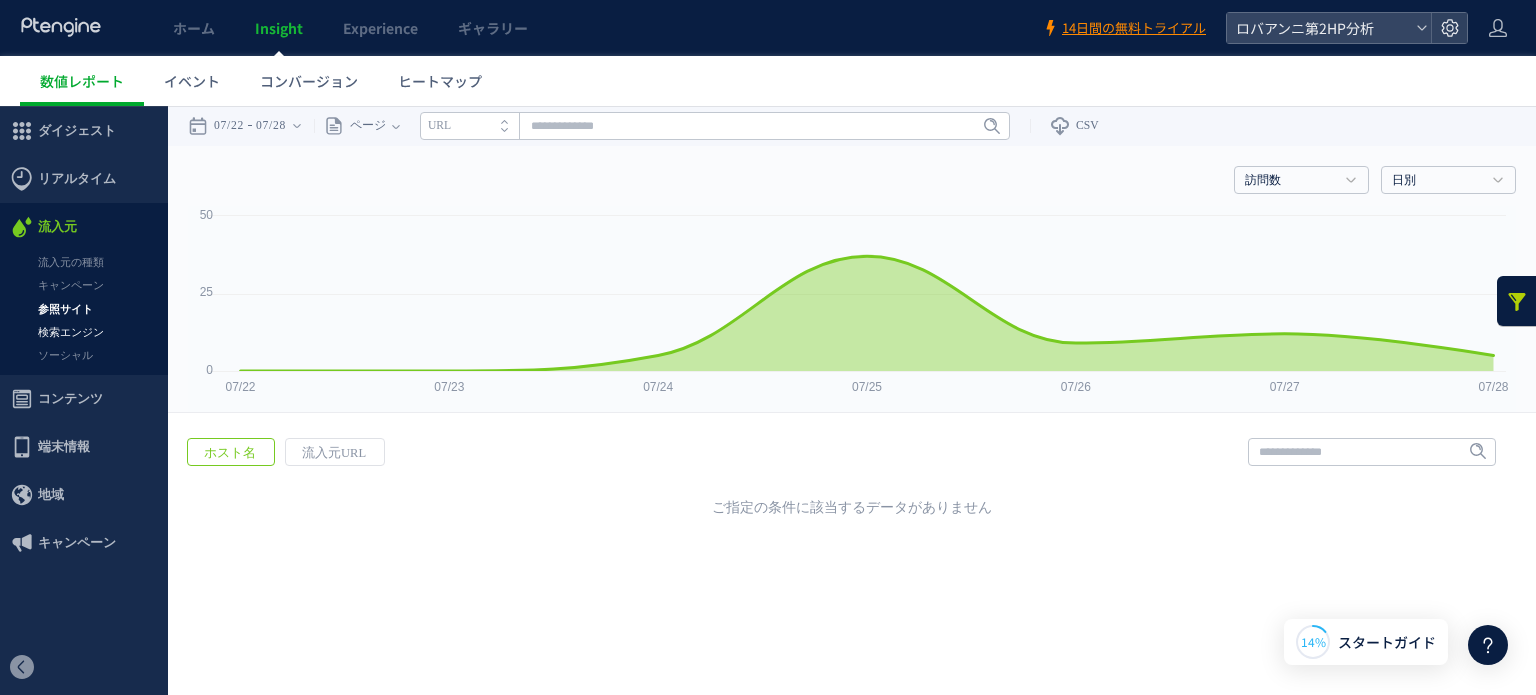 click on "検索エンジン" at bounding box center (84, 332) 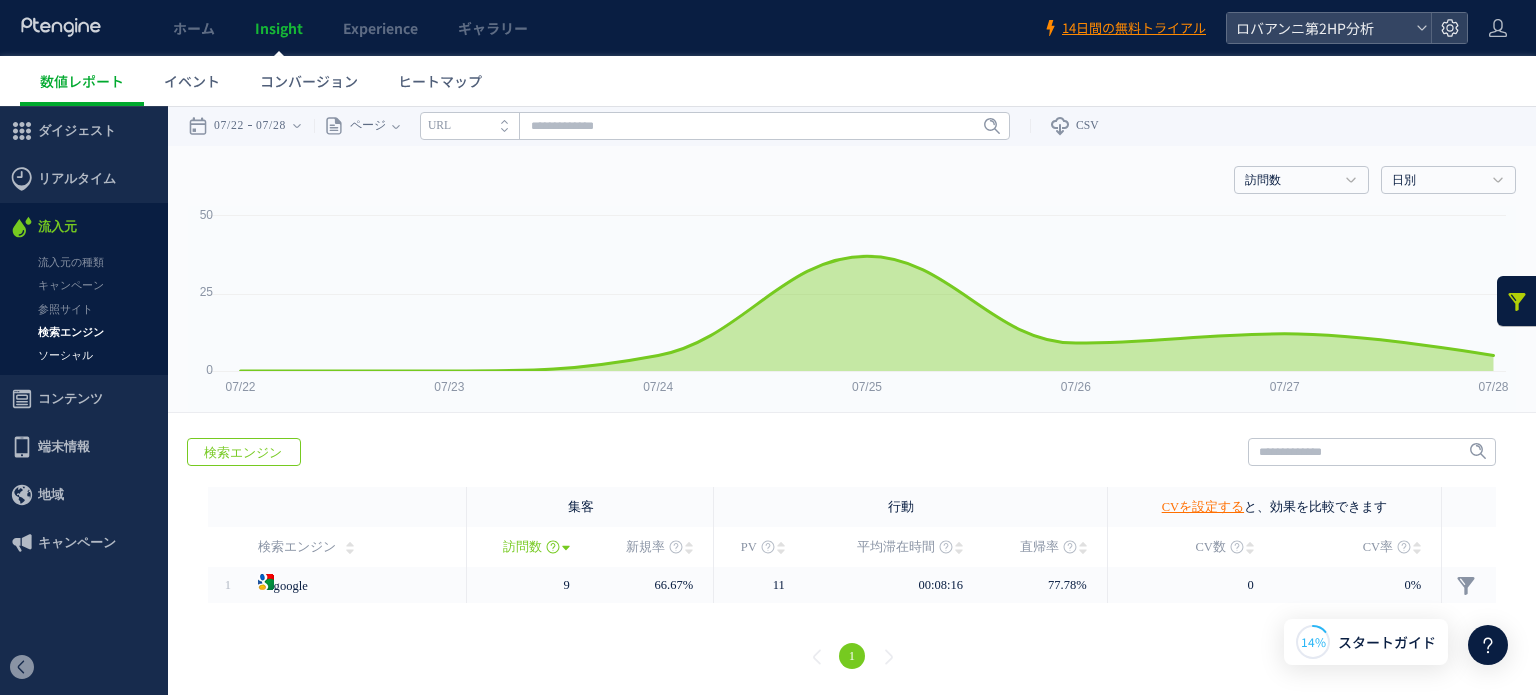 click on "ソーシャル" at bounding box center (84, 355) 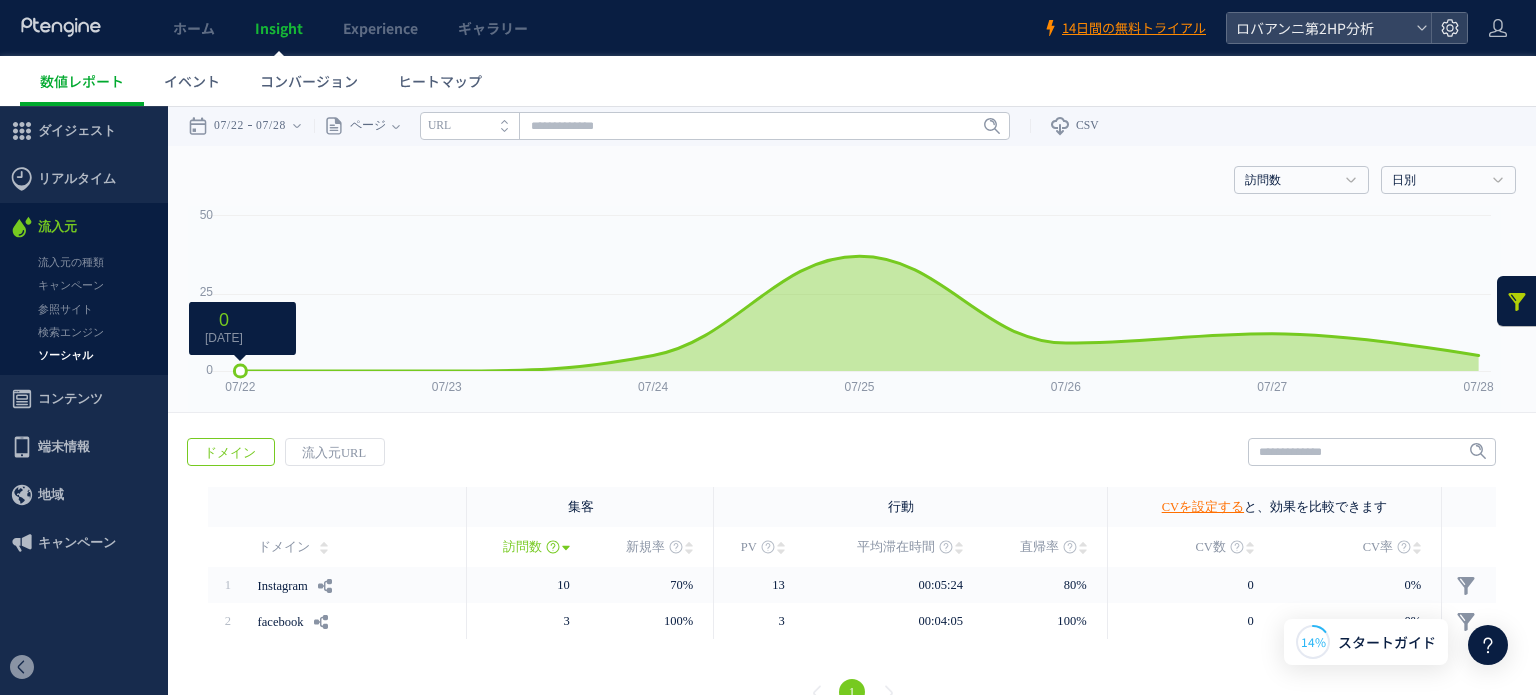 scroll, scrollTop: 35, scrollLeft: 0, axis: vertical 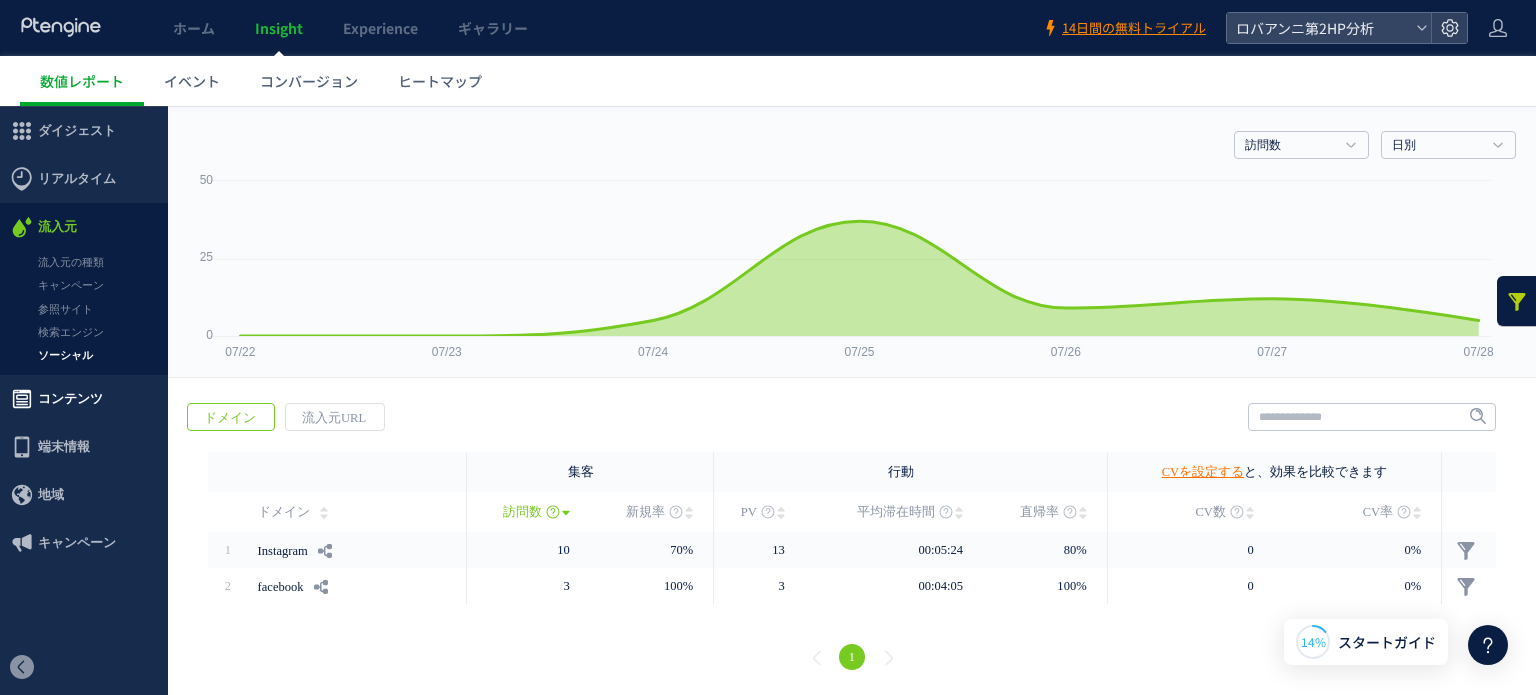 click on "コンテンツ" at bounding box center [70, 399] 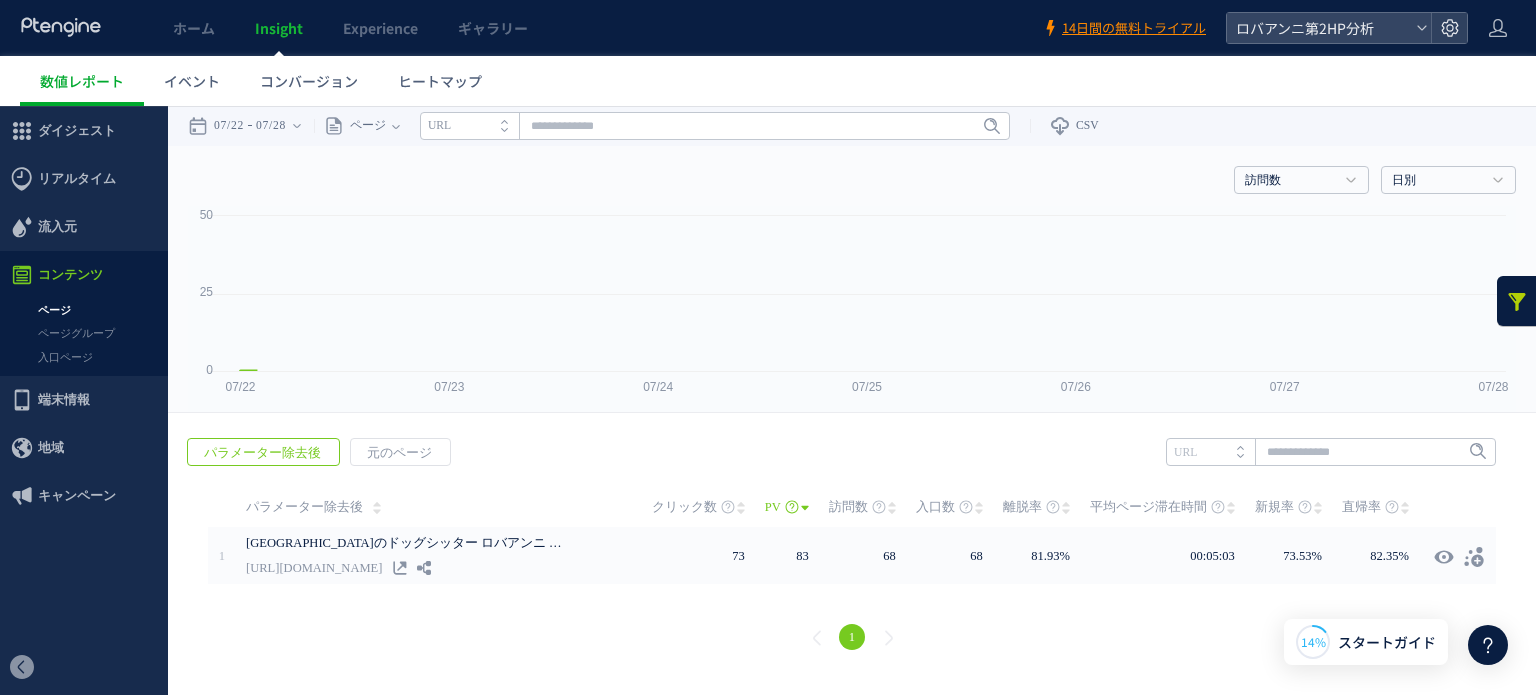 scroll, scrollTop: 0, scrollLeft: 0, axis: both 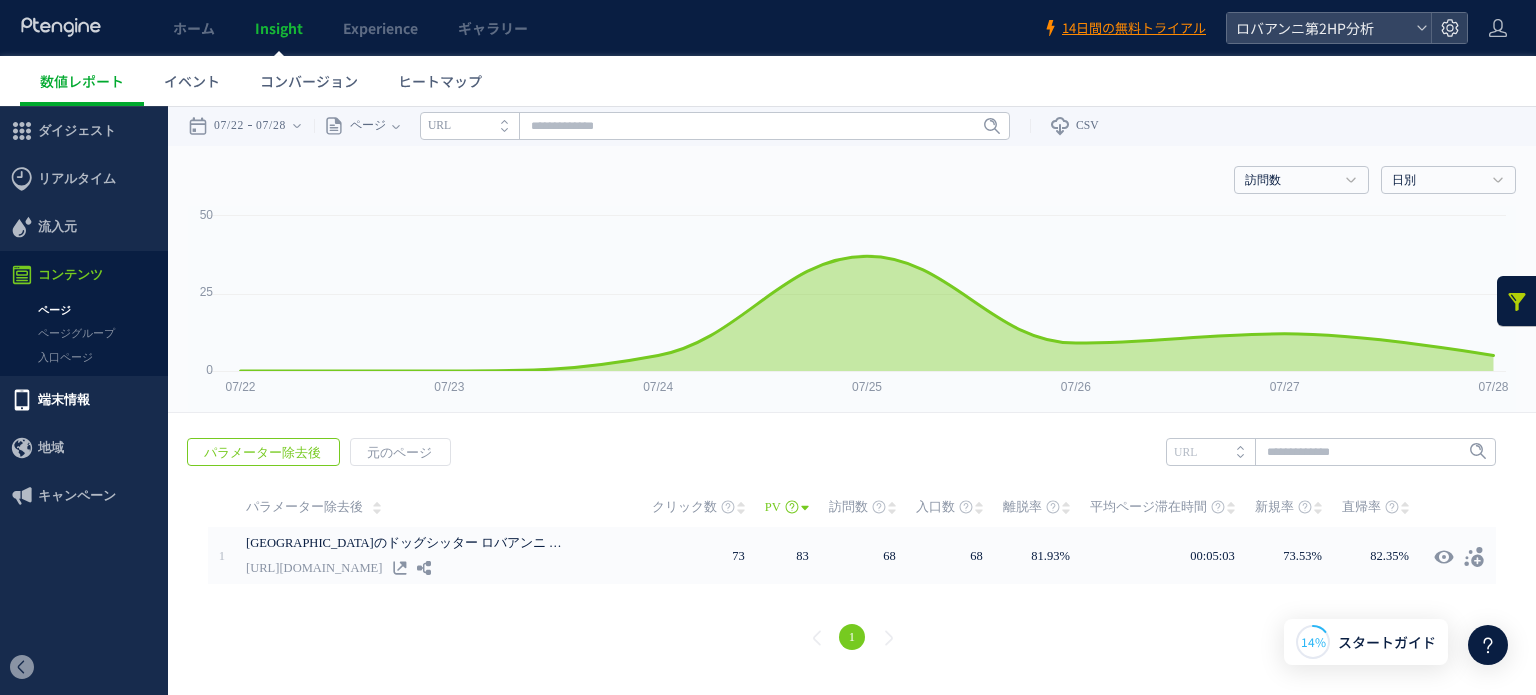 click on "端末情報" at bounding box center (64, 400) 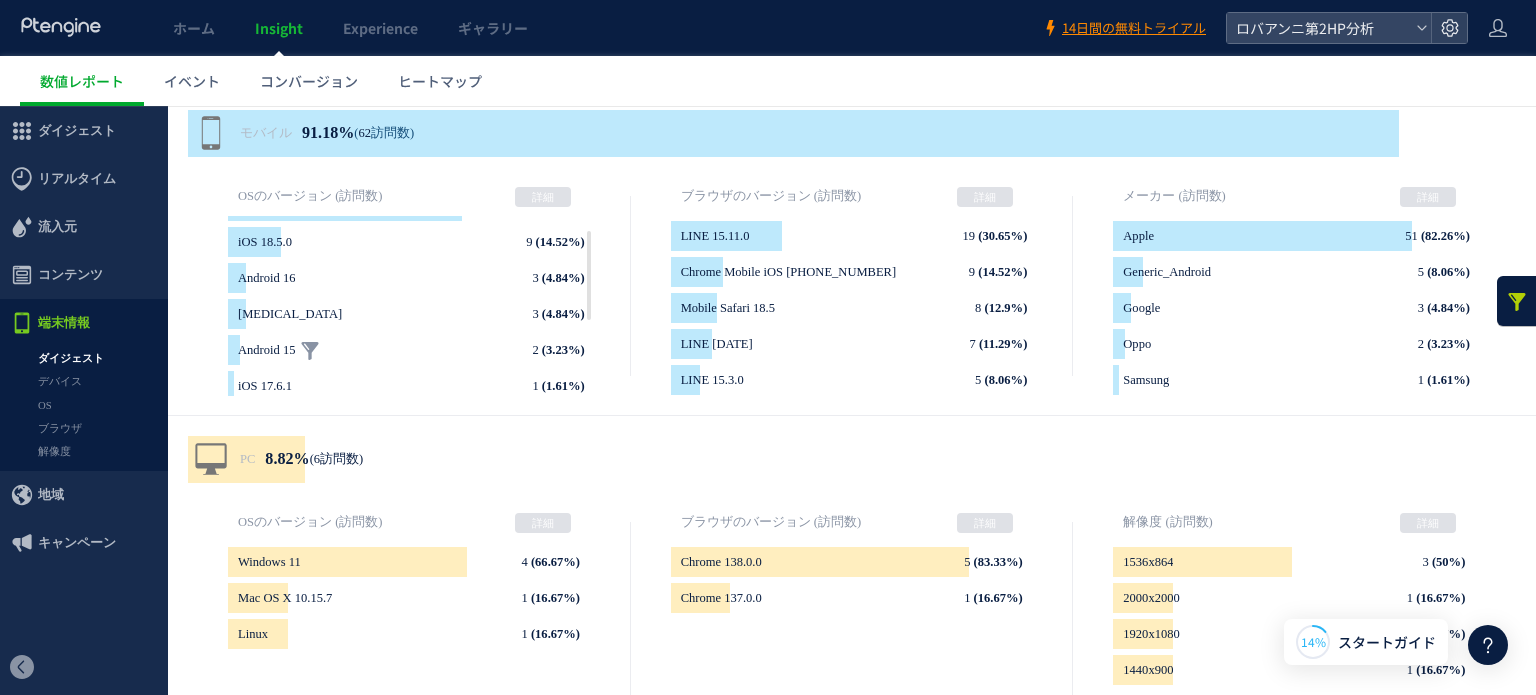 scroll, scrollTop: 400, scrollLeft: 0, axis: vertical 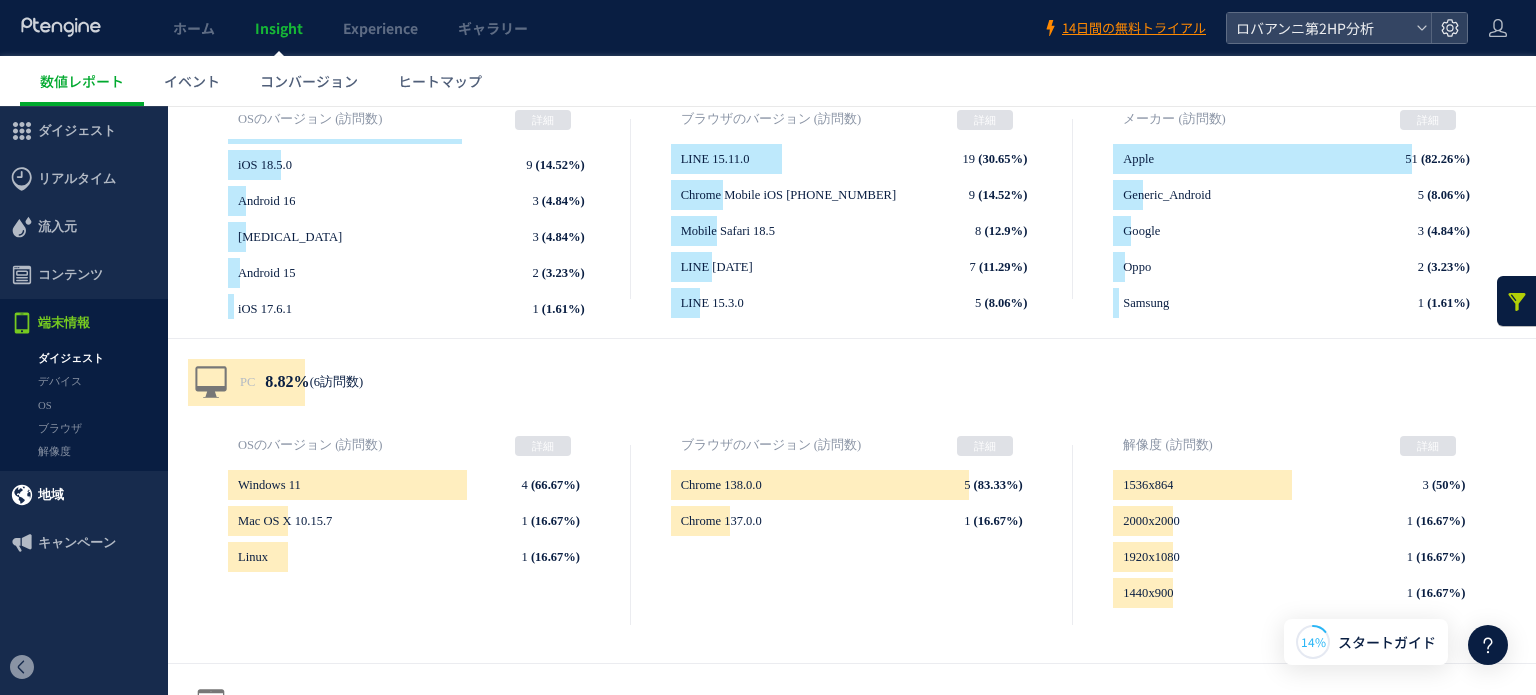 click on "地域" at bounding box center (84, 495) 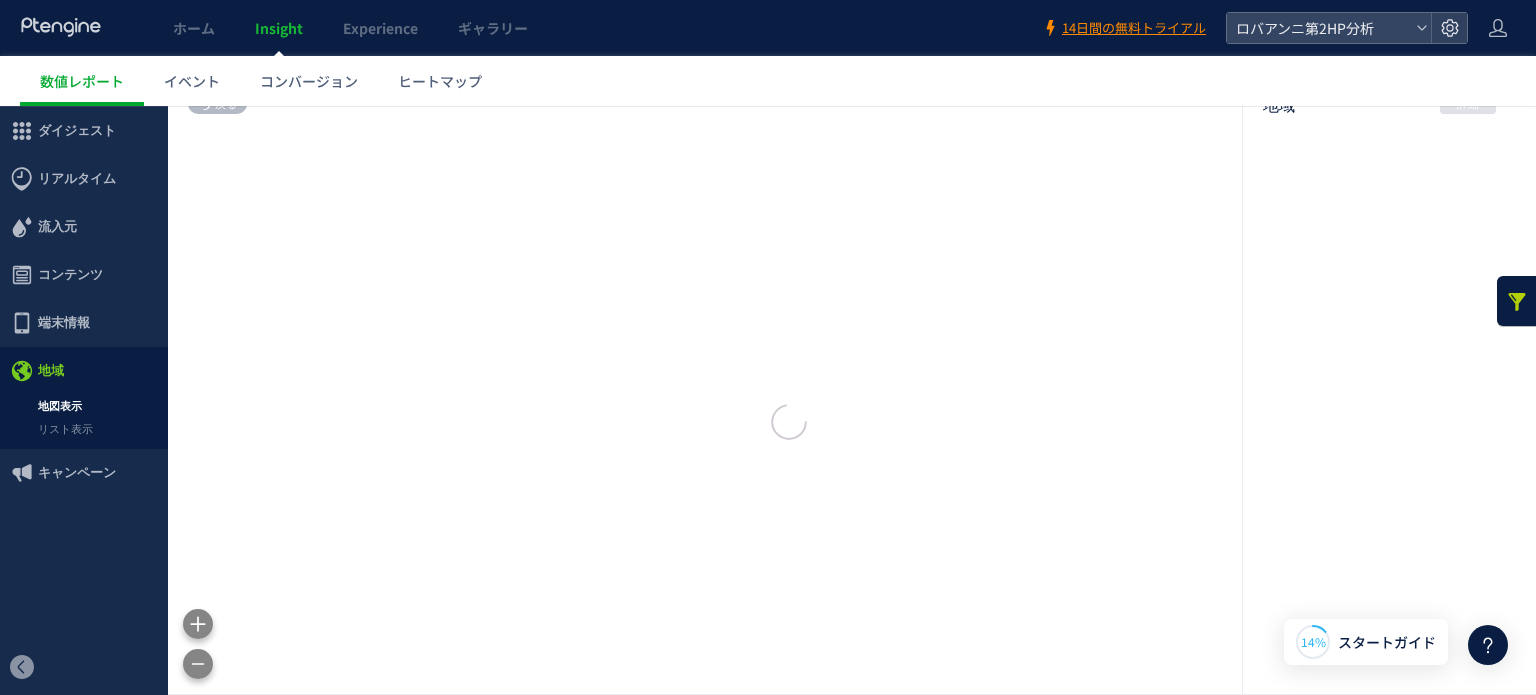 scroll, scrollTop: 339, scrollLeft: 0, axis: vertical 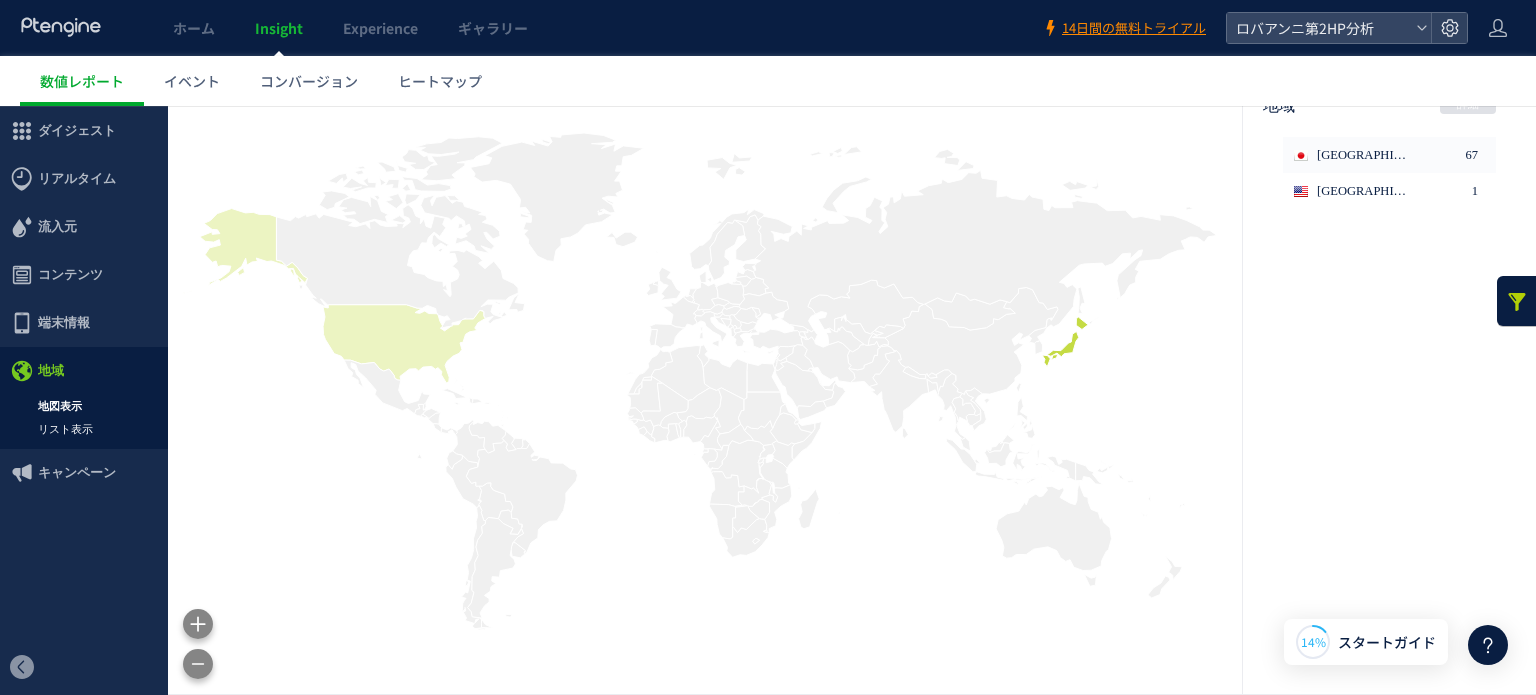 click on "リスト表示" at bounding box center (84, 429) 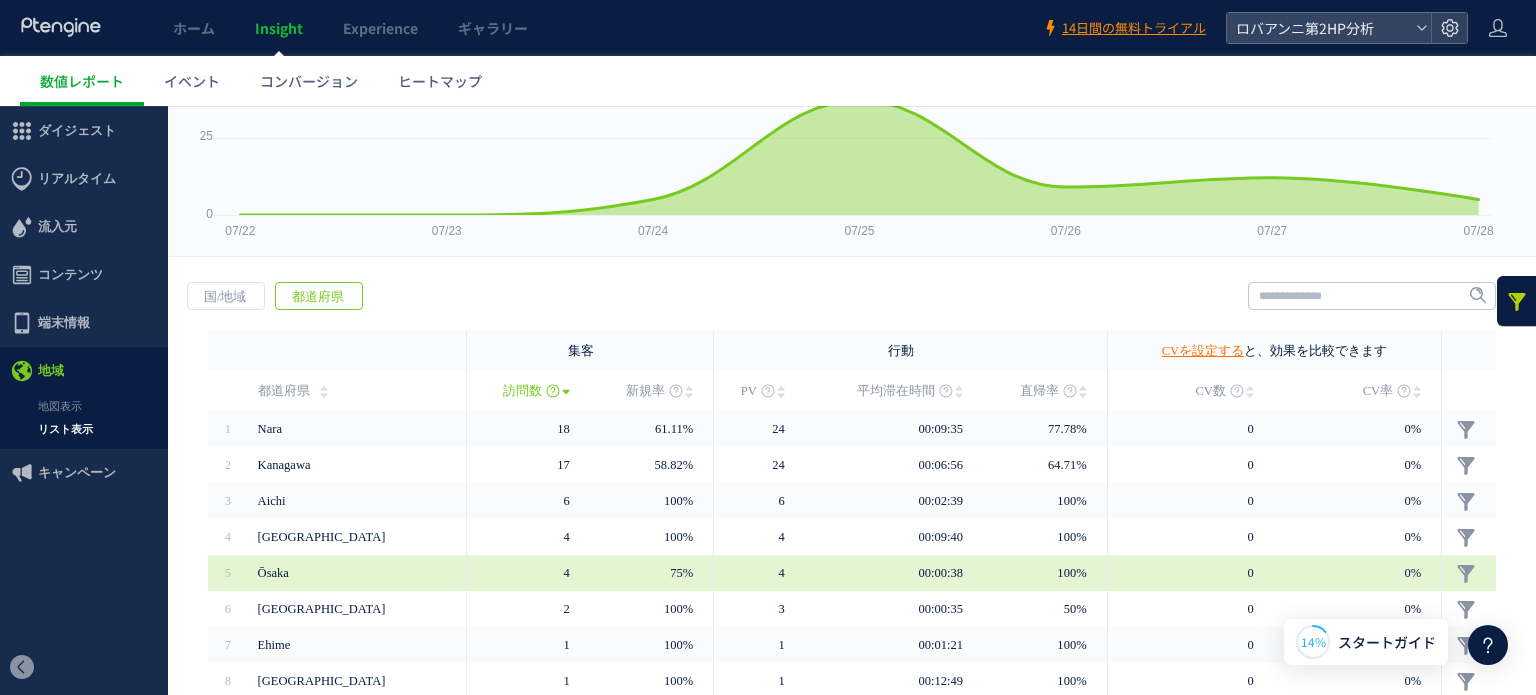 scroll, scrollTop: 23, scrollLeft: 0, axis: vertical 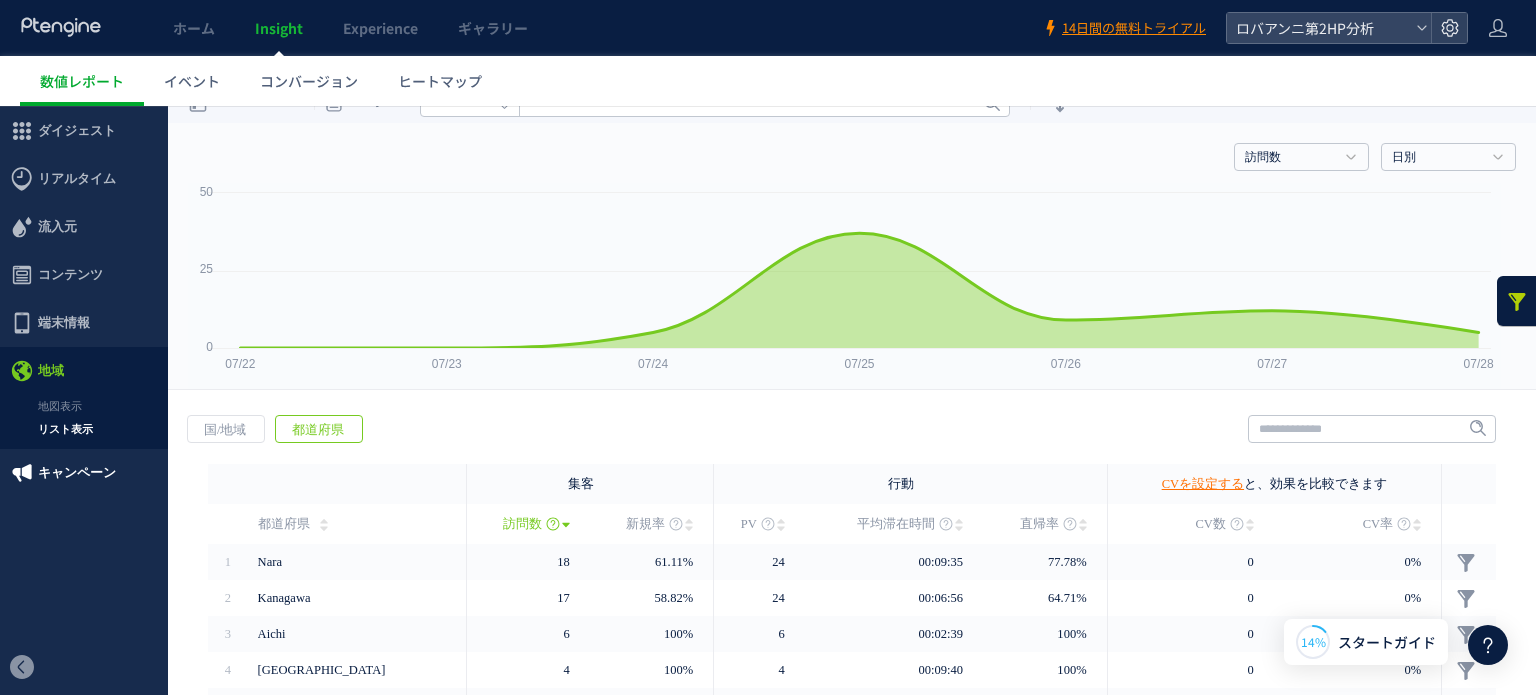 click on "キャンペーン" at bounding box center (77, 473) 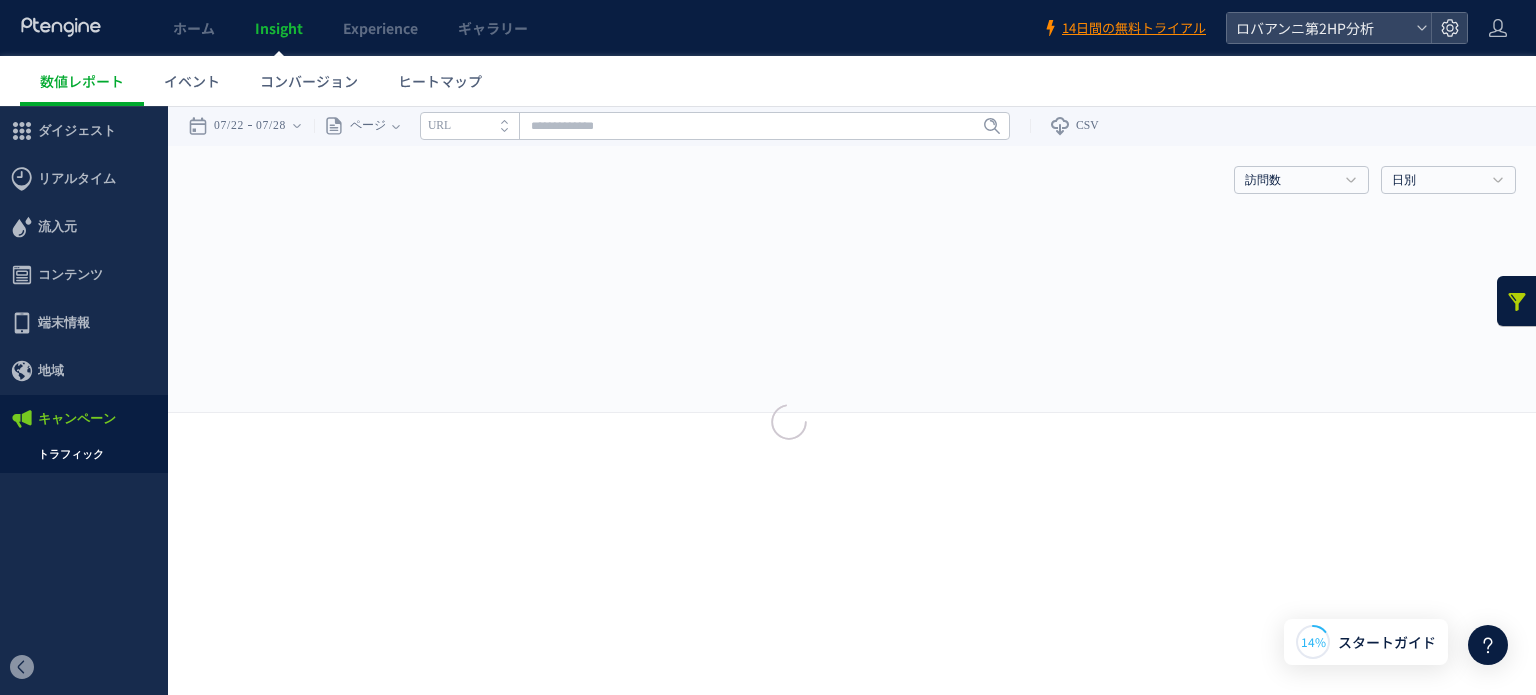 scroll, scrollTop: 0, scrollLeft: 0, axis: both 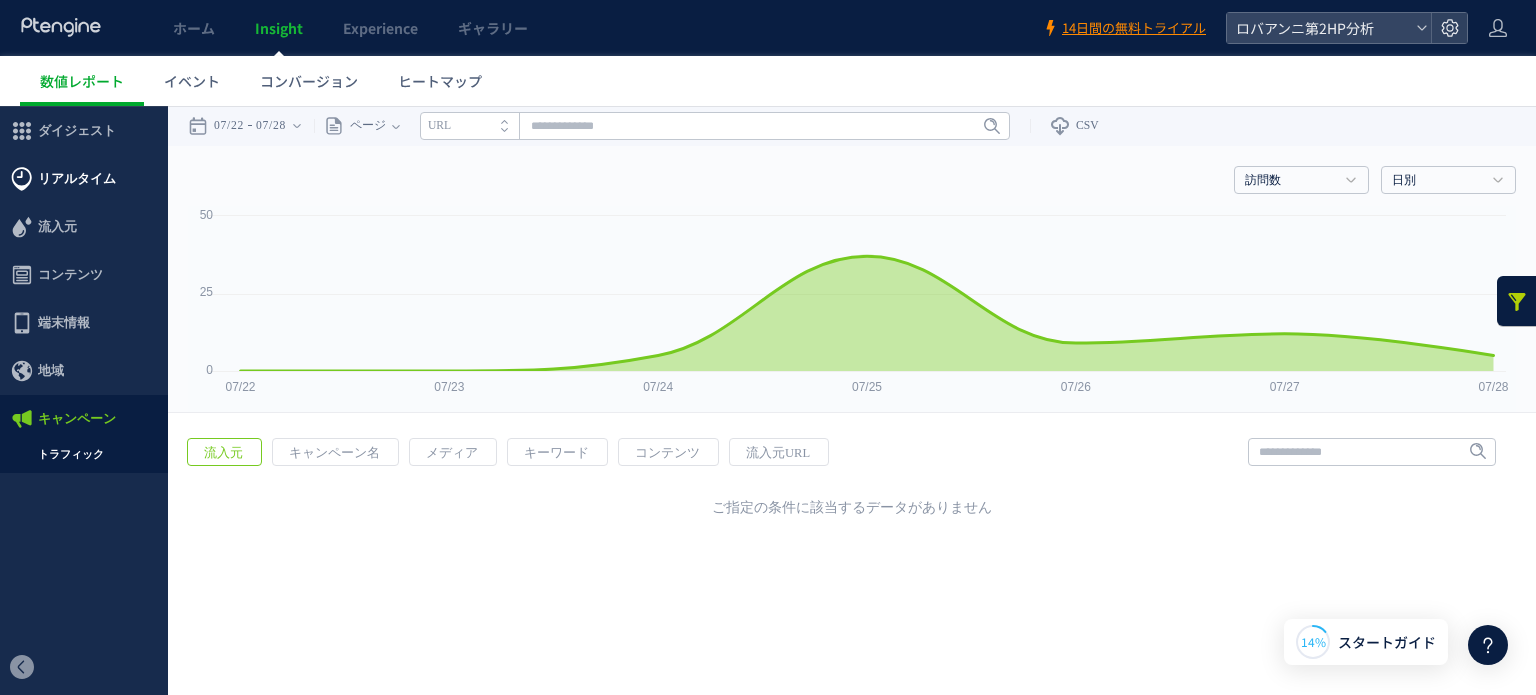 click on "リアルタイム" at bounding box center (77, 179) 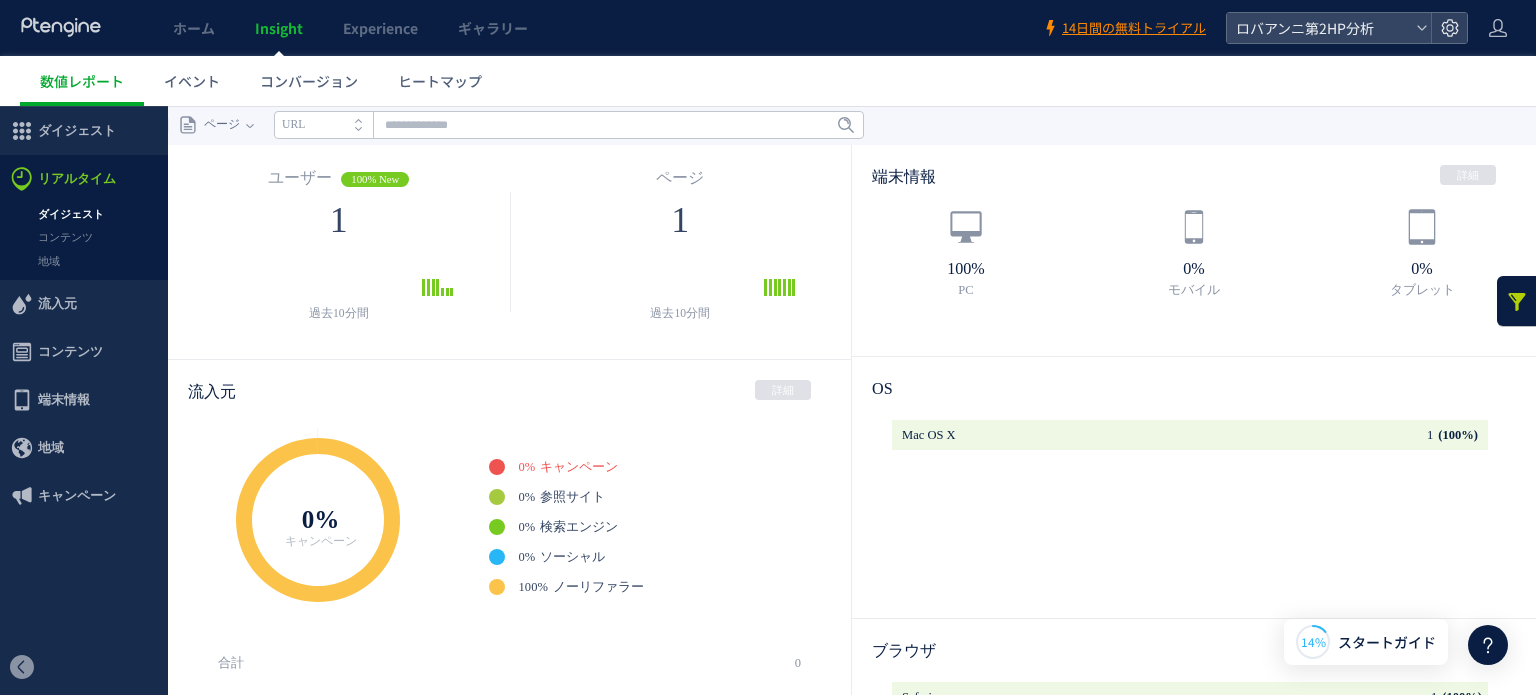 scroll, scrollTop: 0, scrollLeft: 0, axis: both 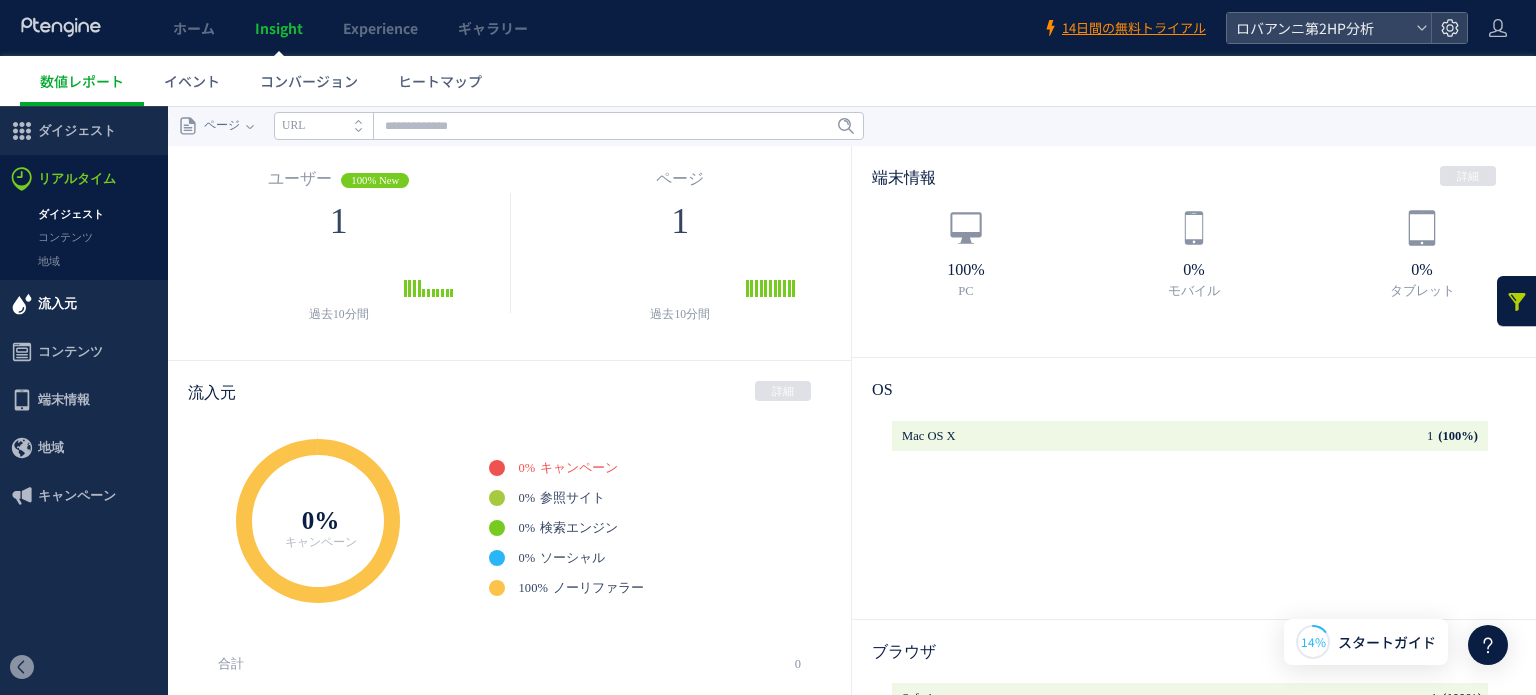 click on "流入元" at bounding box center (84, 304) 